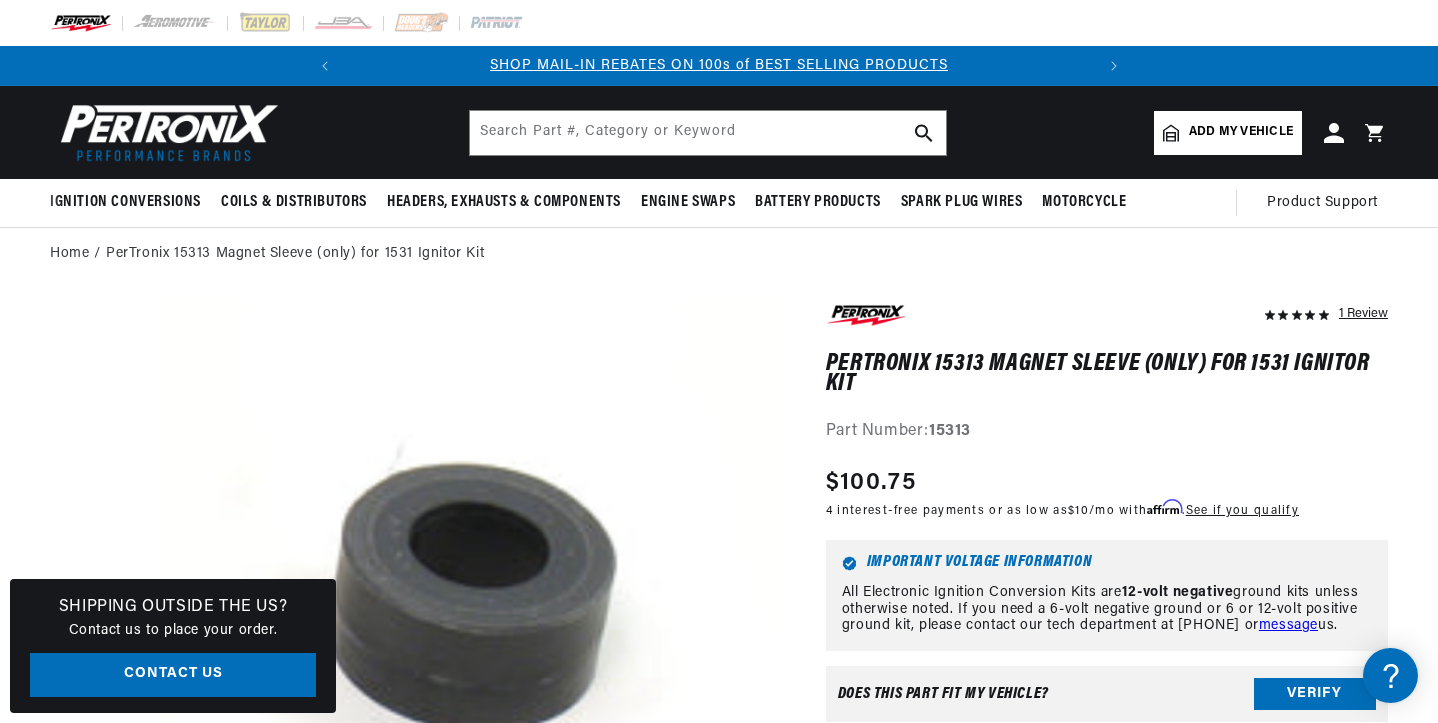 scroll, scrollTop: 0, scrollLeft: 0, axis: both 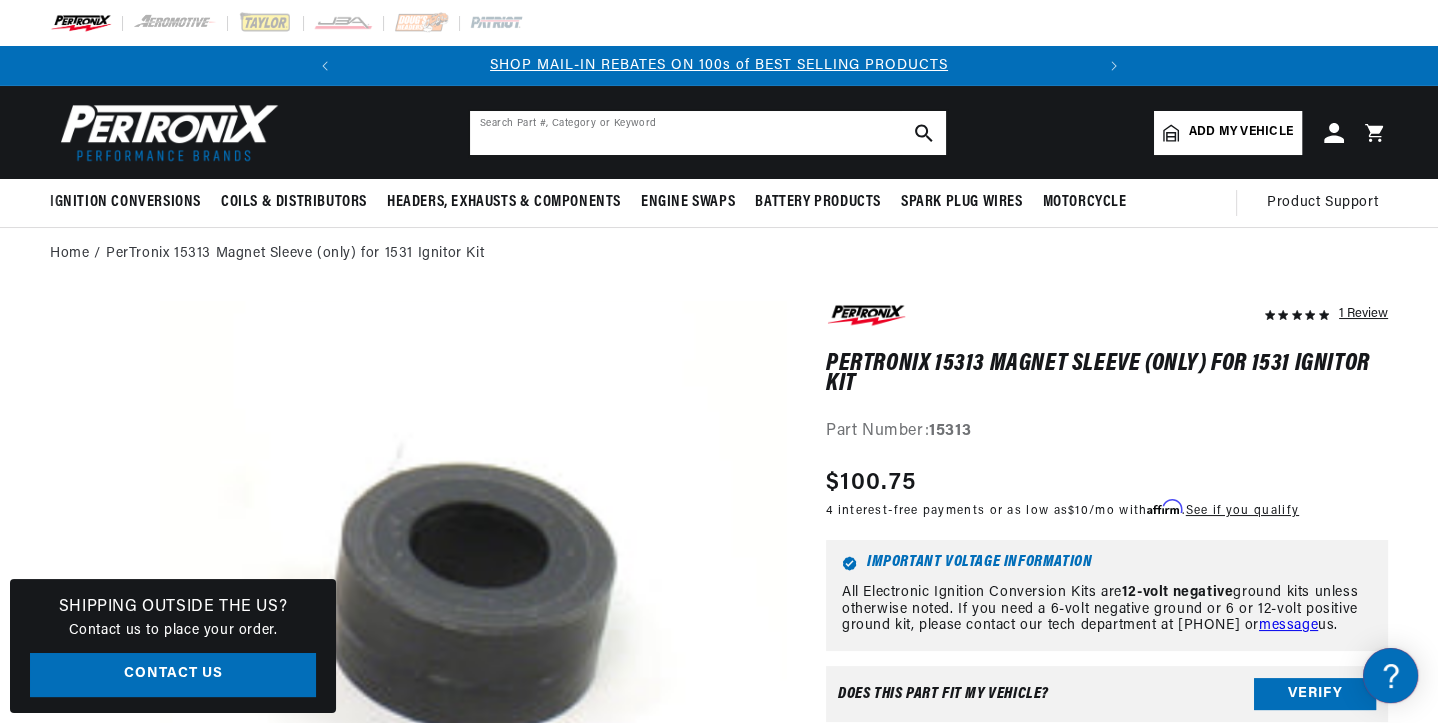 click at bounding box center [708, 133] 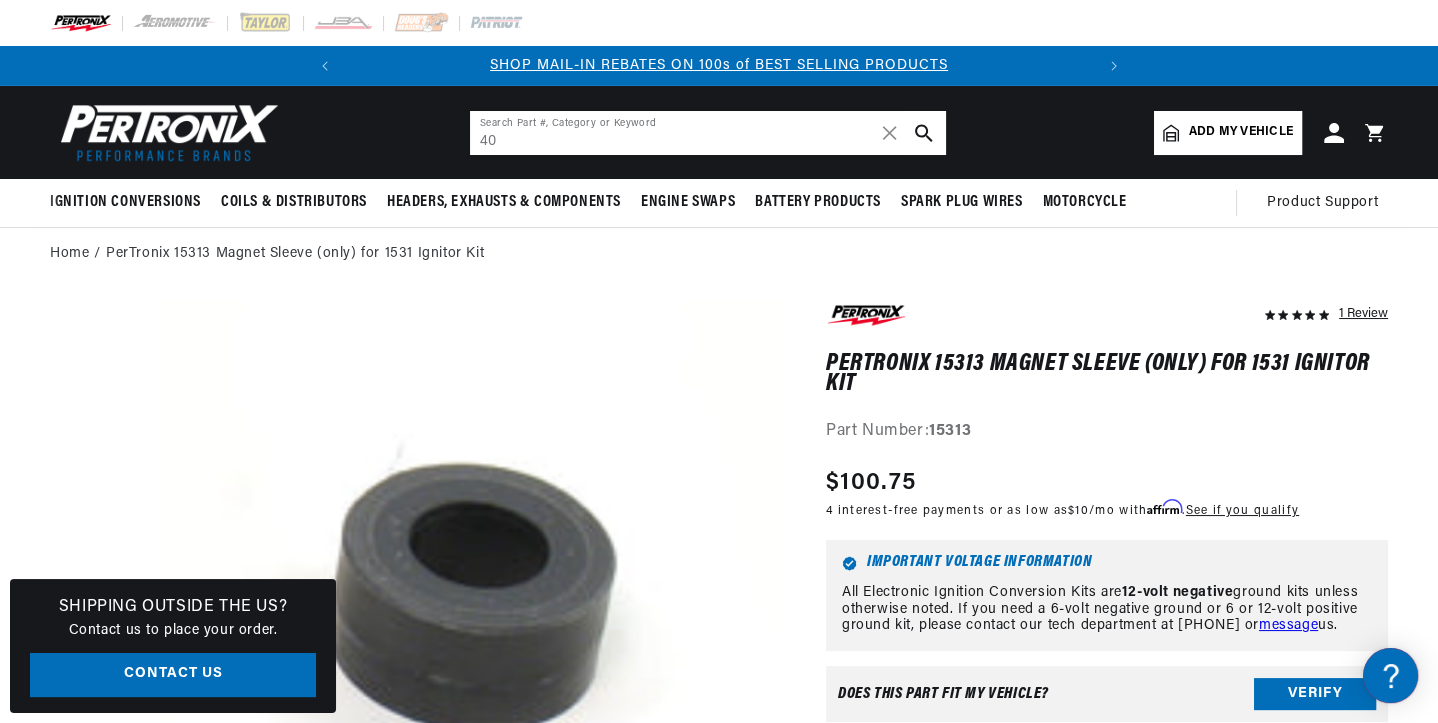 type on "4" 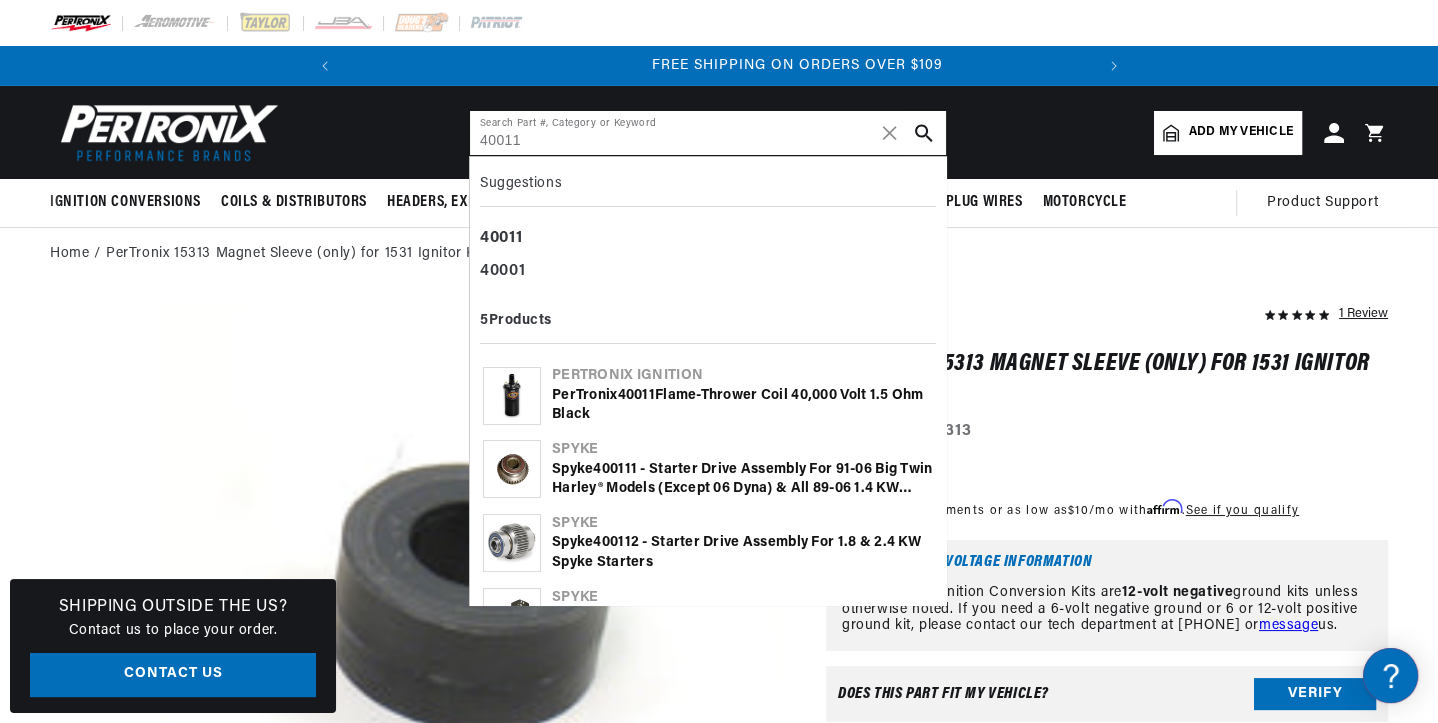 scroll, scrollTop: 0, scrollLeft: 747, axis: horizontal 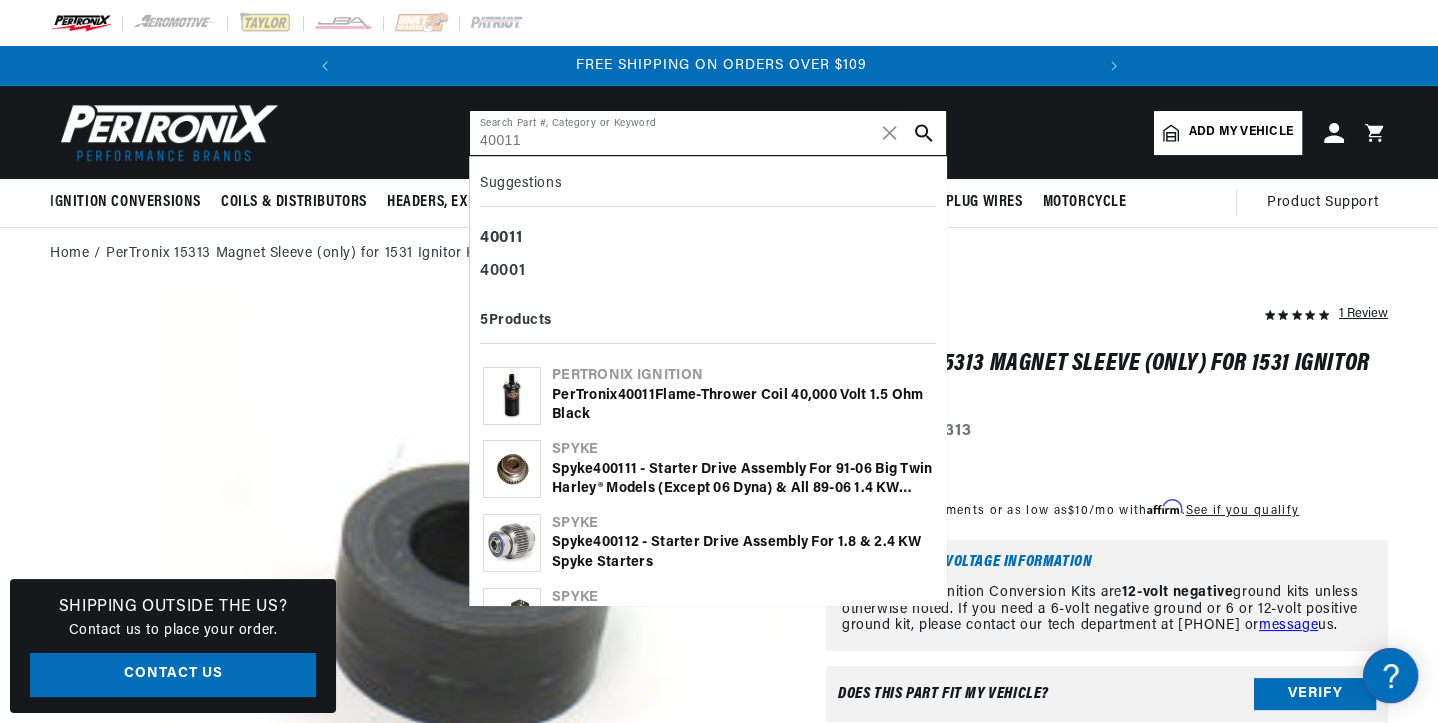type on "40011" 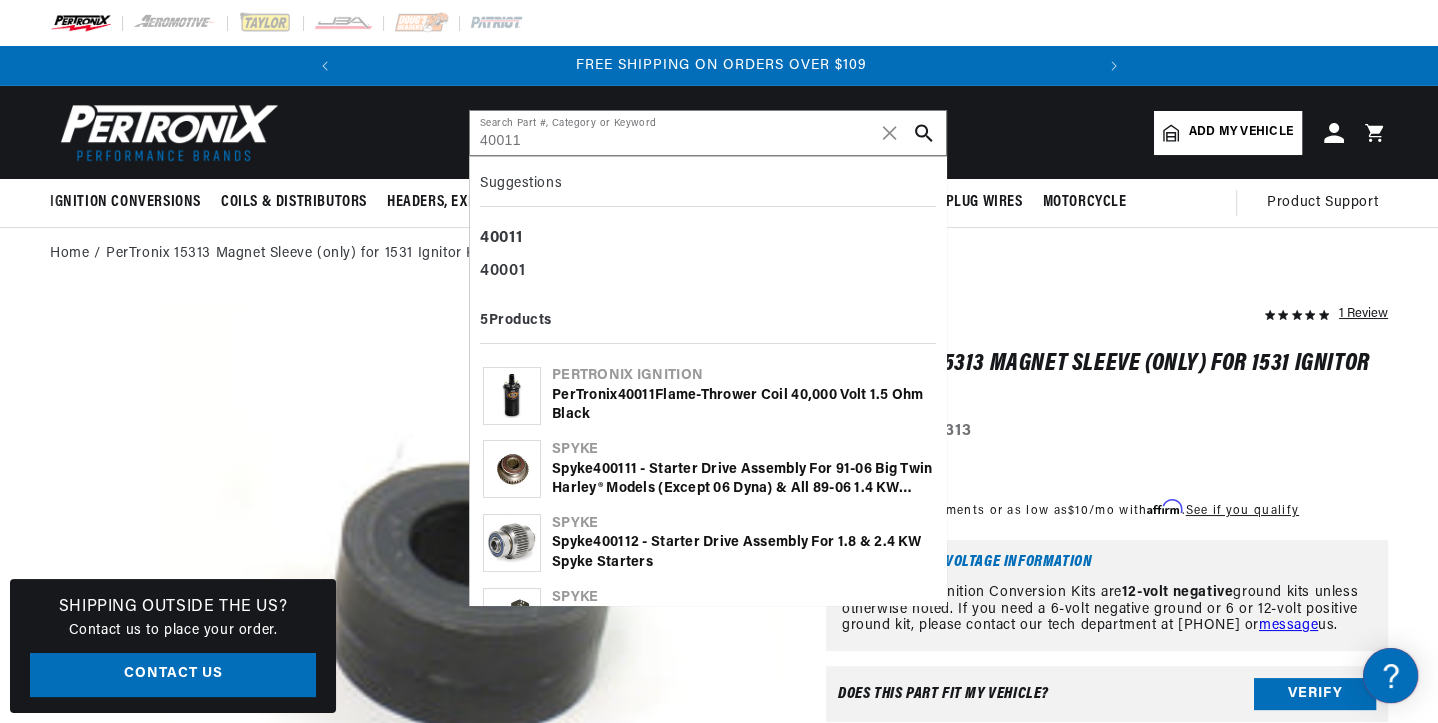 click on "Pertronix Ignition" at bounding box center [742, 376] 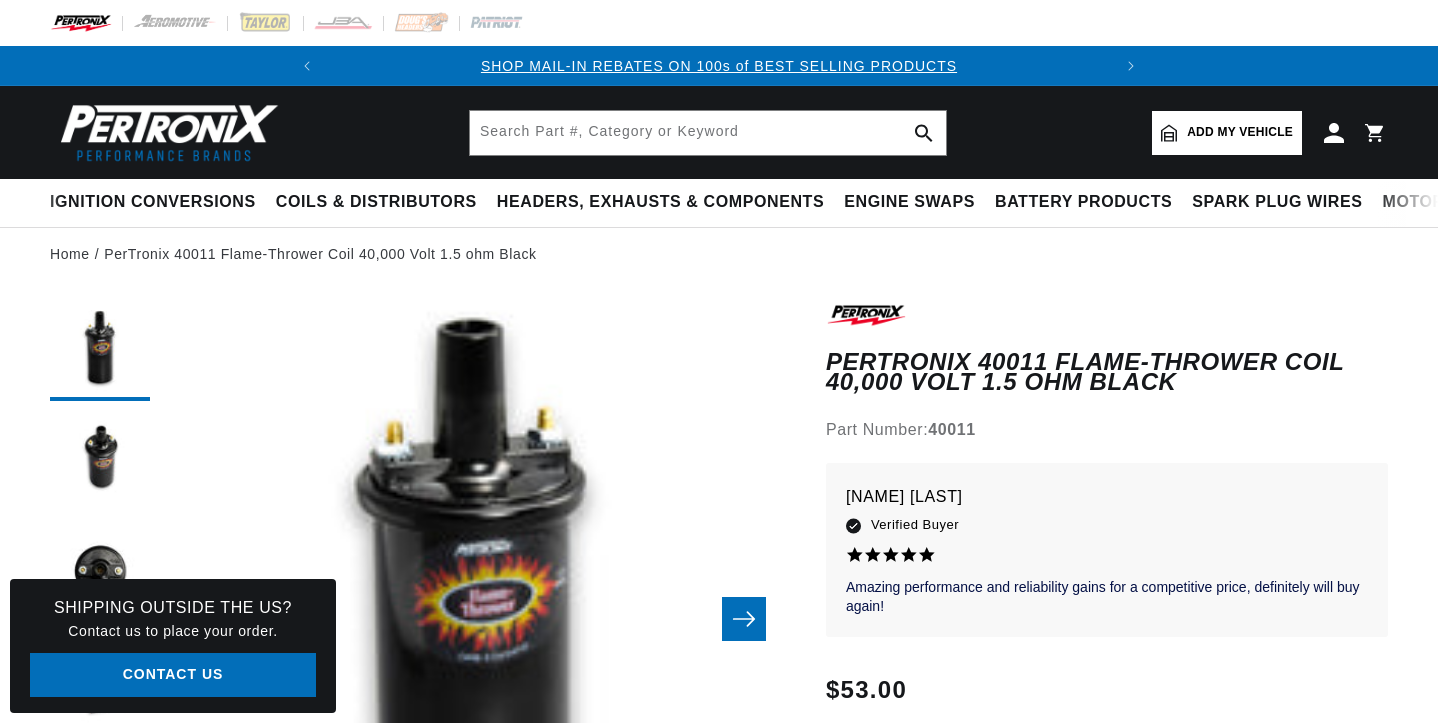 scroll, scrollTop: 0, scrollLeft: 0, axis: both 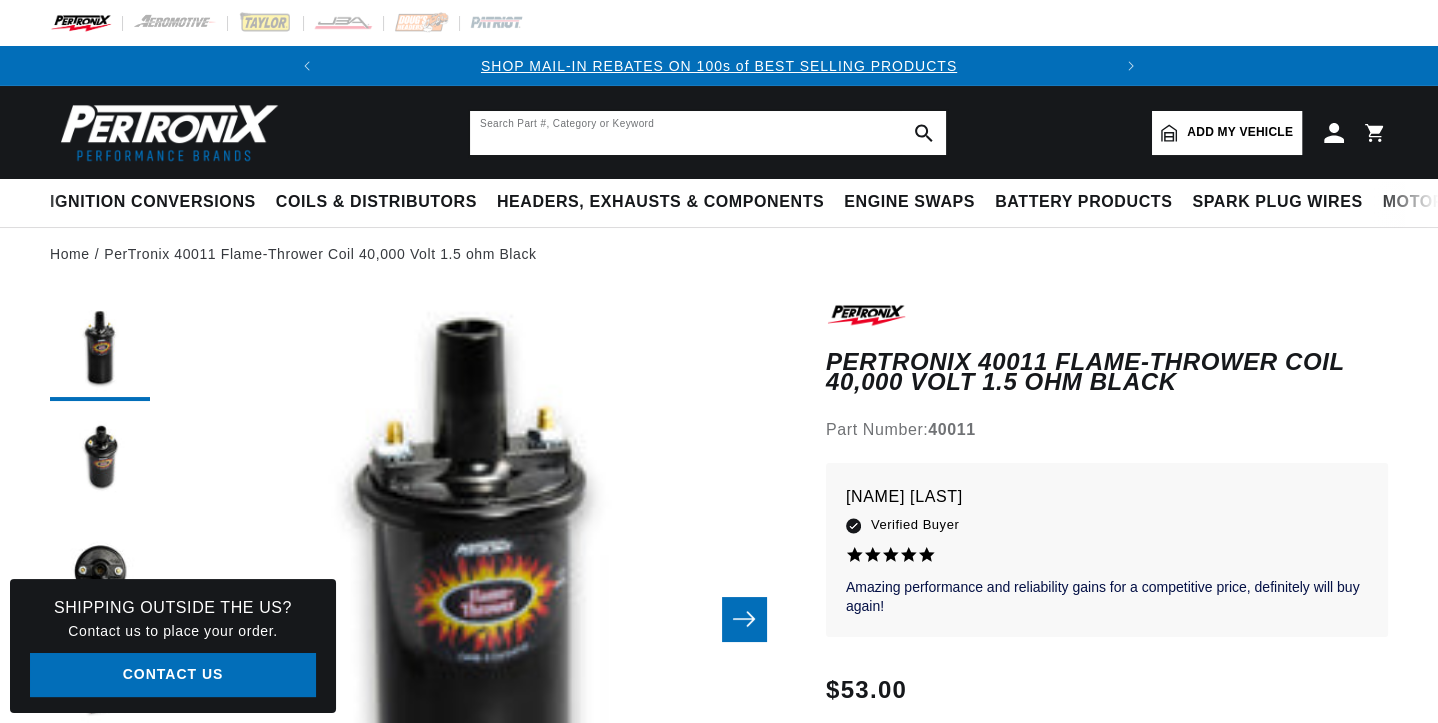 click at bounding box center (708, 133) 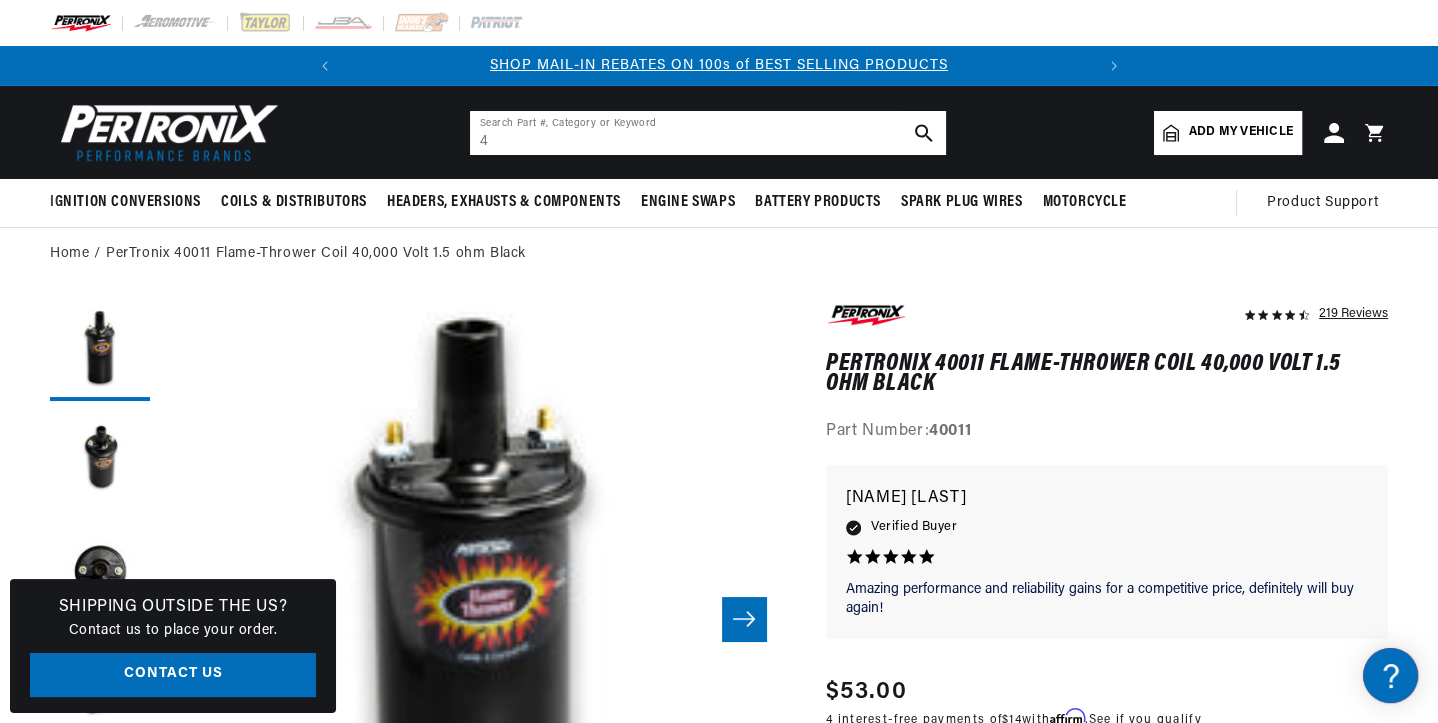 scroll, scrollTop: 0, scrollLeft: 0, axis: both 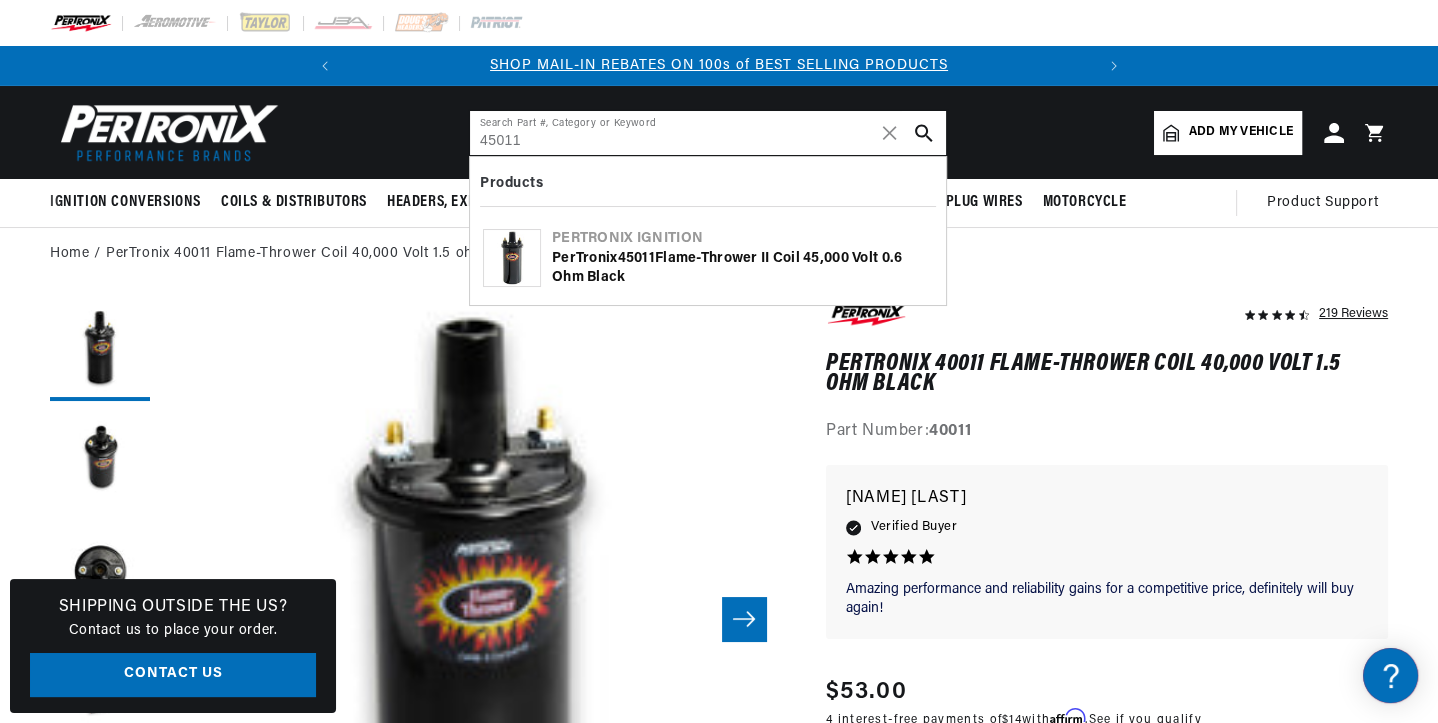 type on "45011" 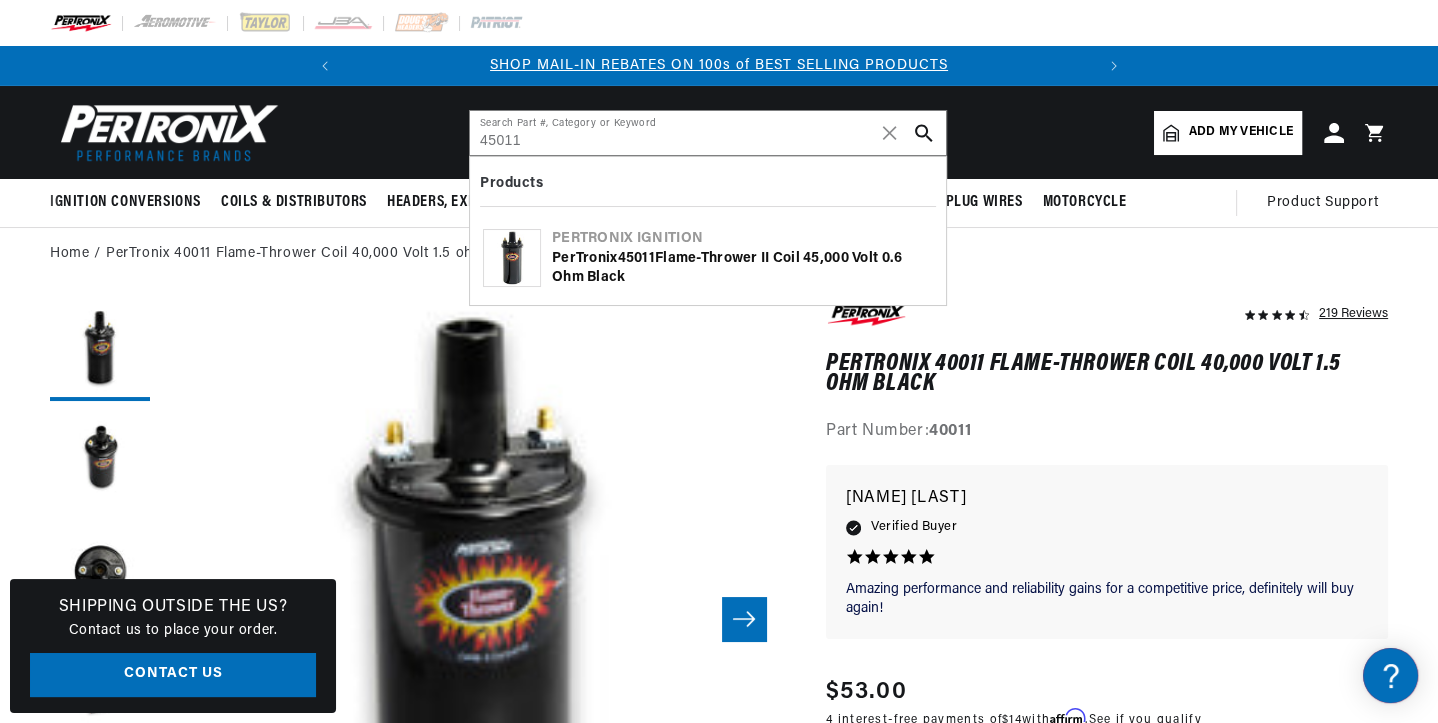 click on "PerTronix  45011  Flame-Thrower II Coil 45,000 Volt 0.6 ohm Black" at bounding box center [742, 268] 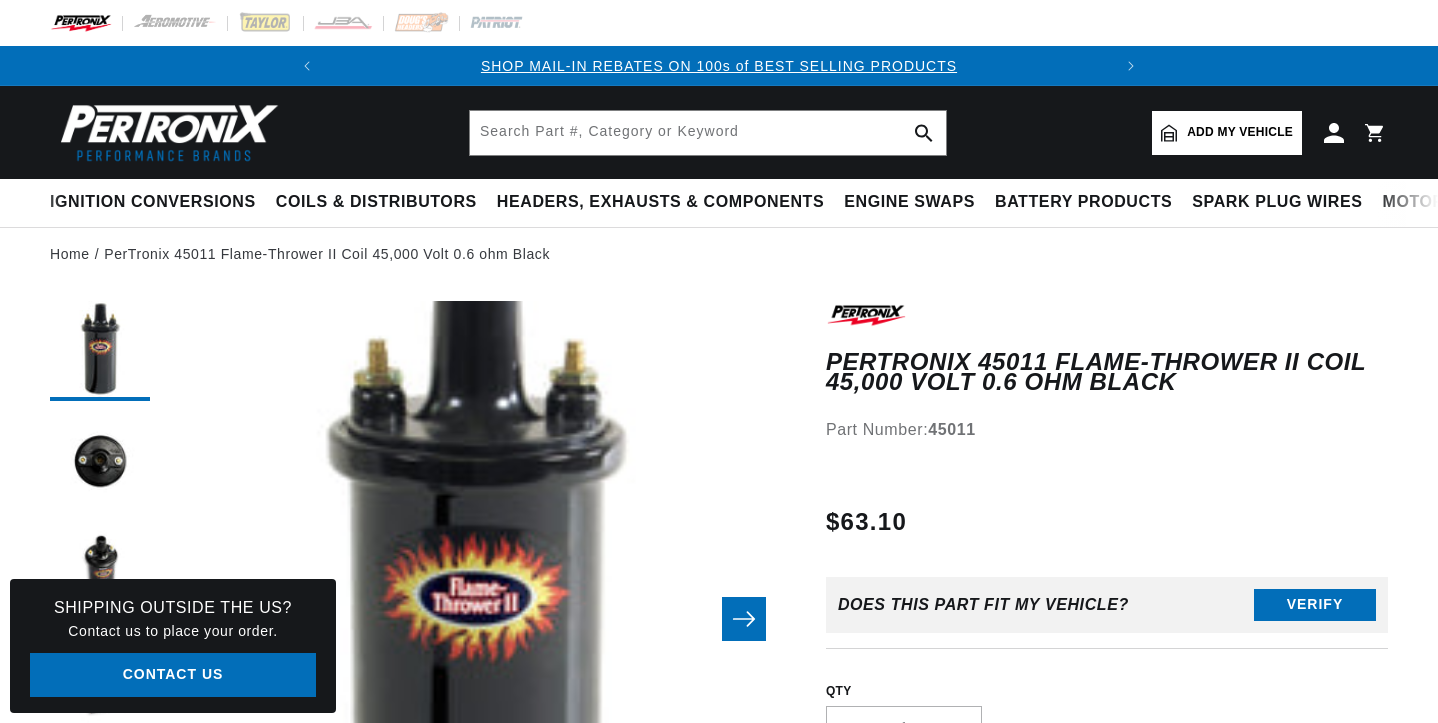 scroll, scrollTop: 0, scrollLeft: 0, axis: both 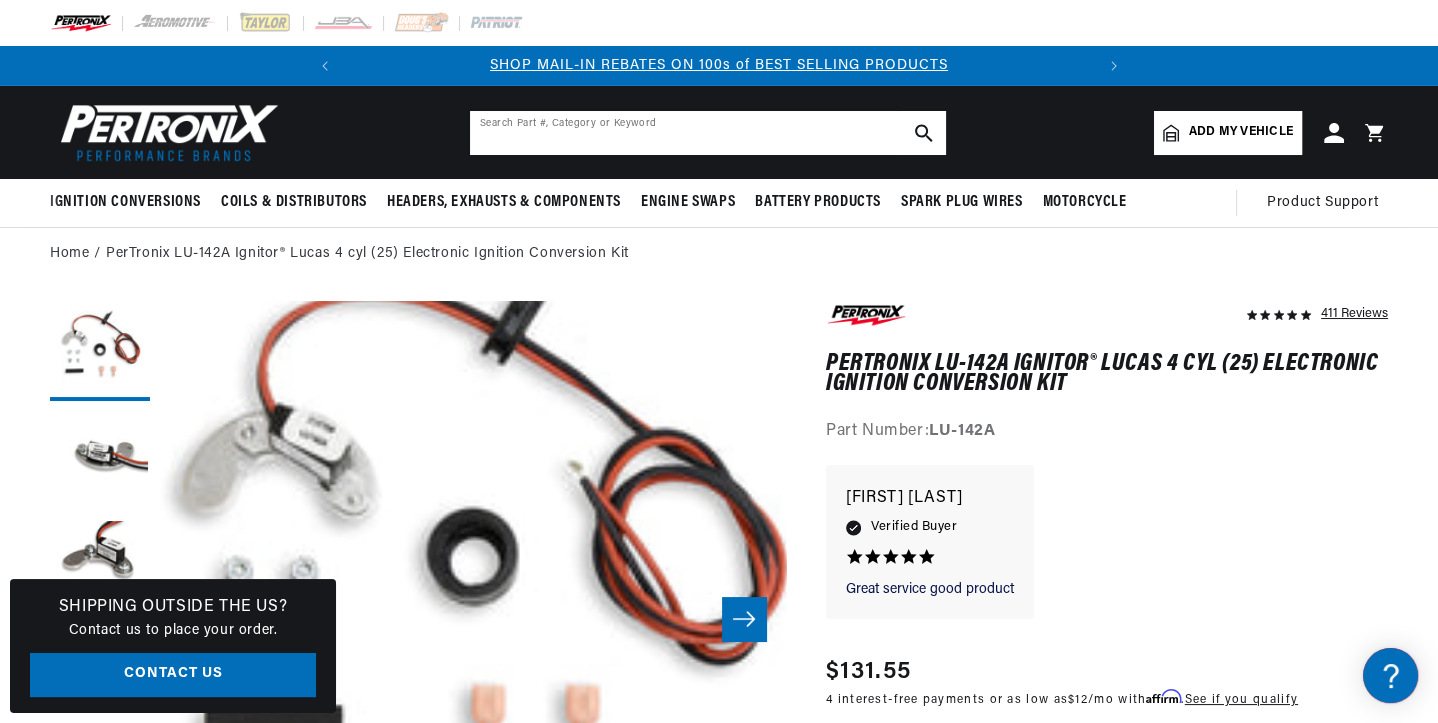 click at bounding box center [708, 133] 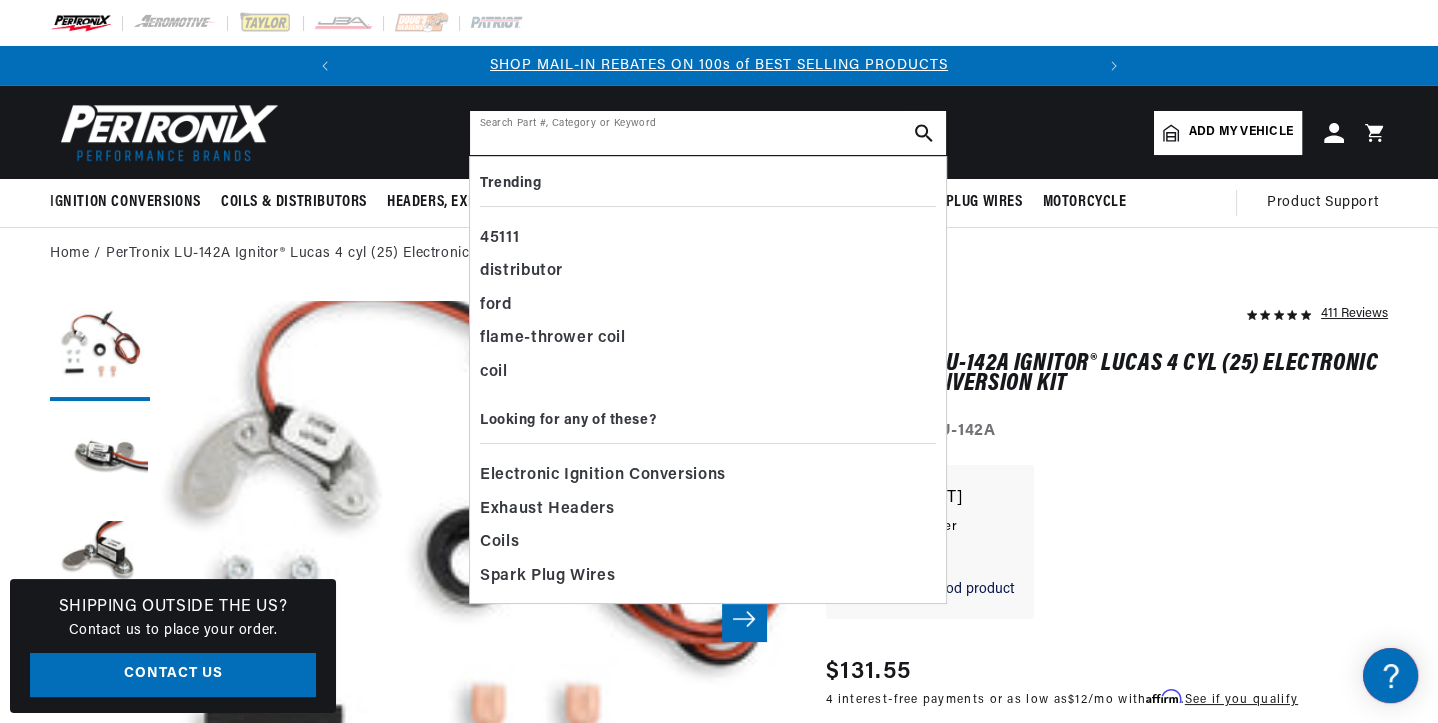 type on "7" 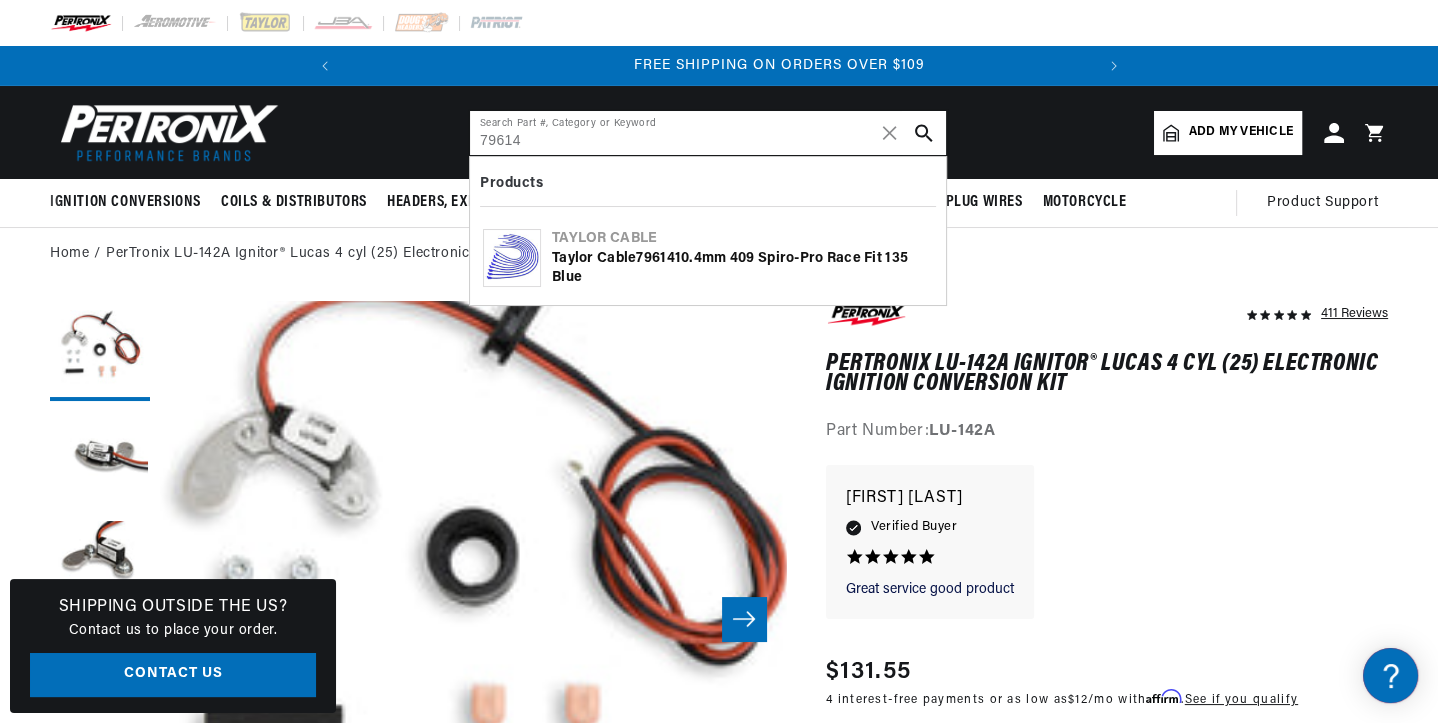 scroll, scrollTop: 0, scrollLeft: 747, axis: horizontal 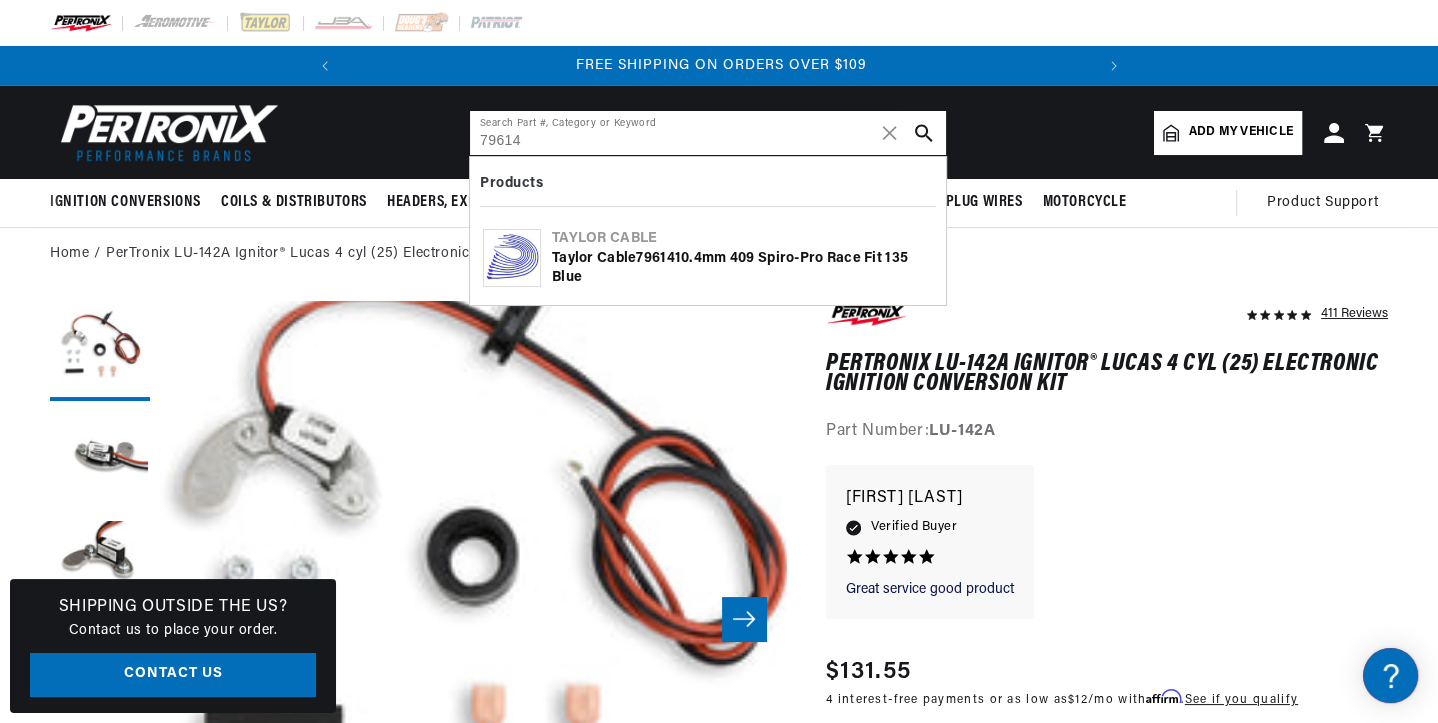 type on "79614" 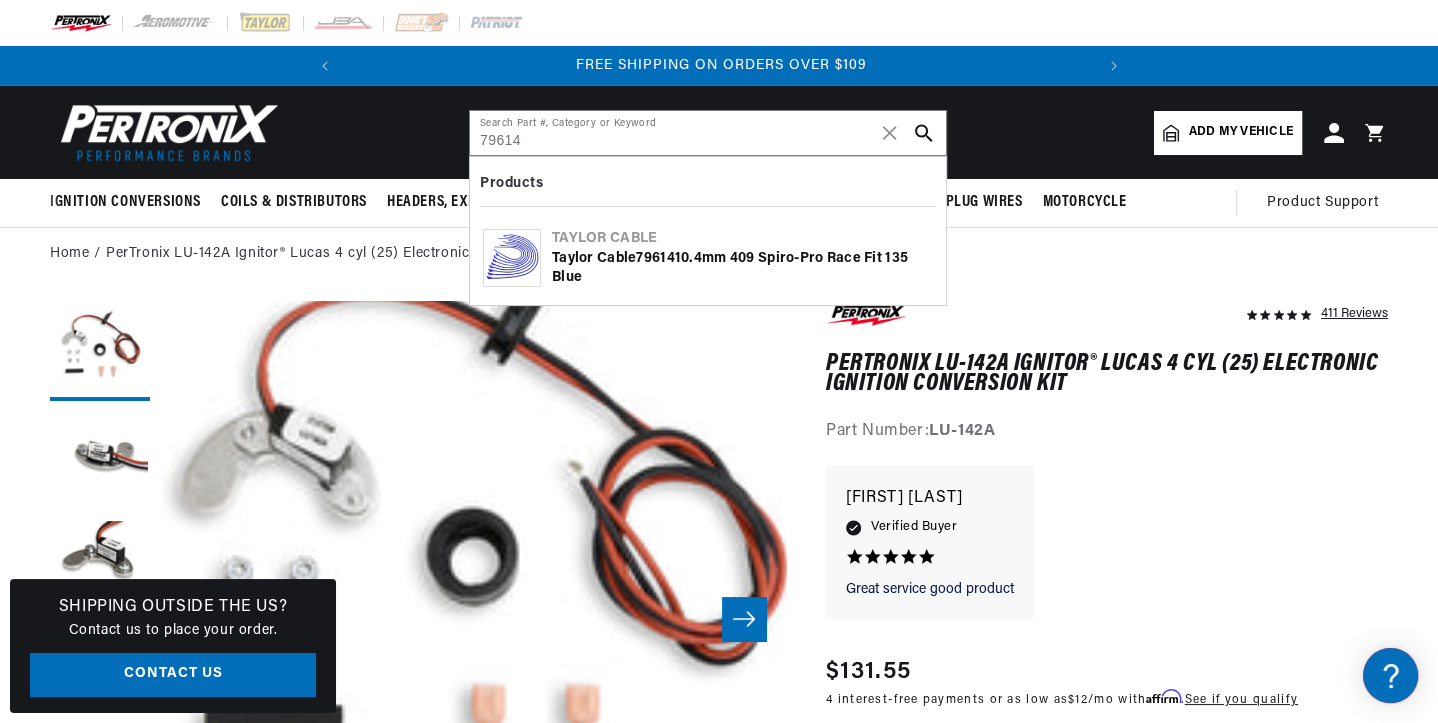 click on "Taylor Cable" at bounding box center (742, 239) 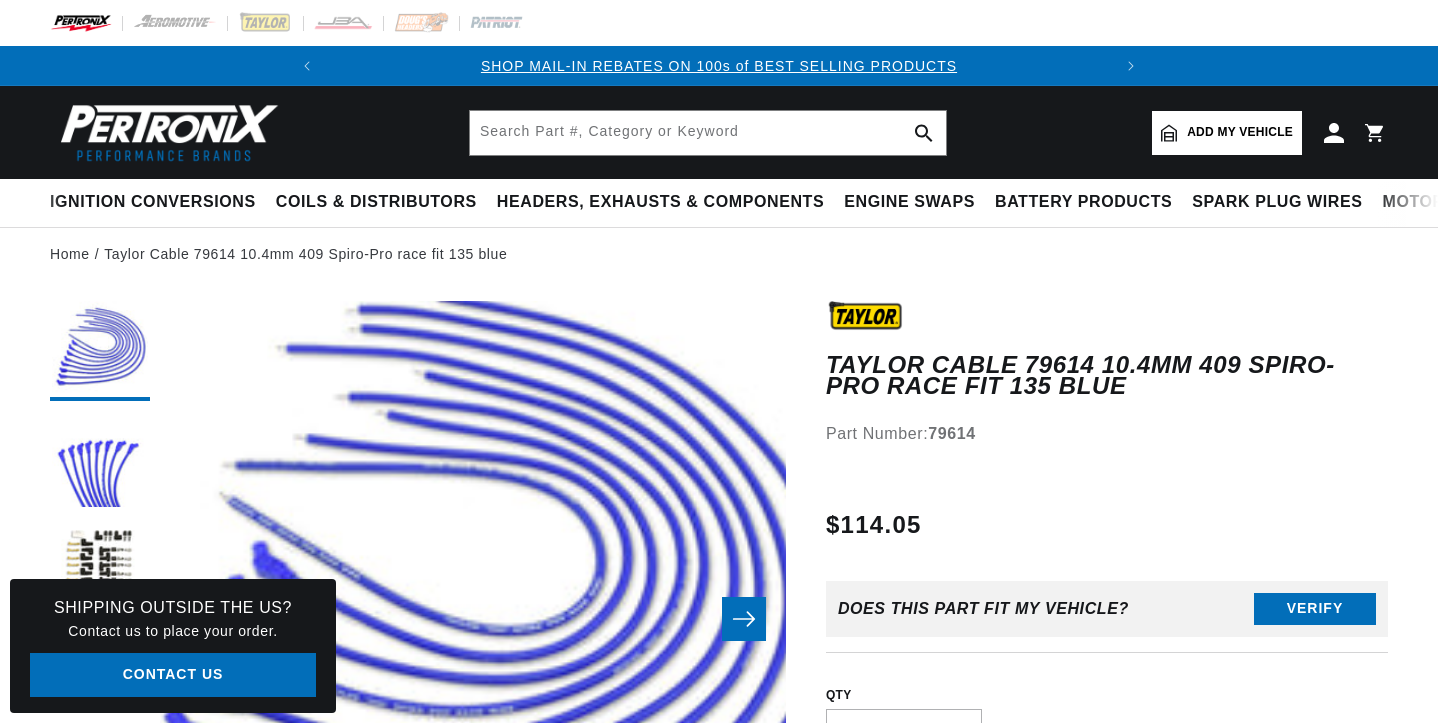 scroll, scrollTop: 0, scrollLeft: 0, axis: both 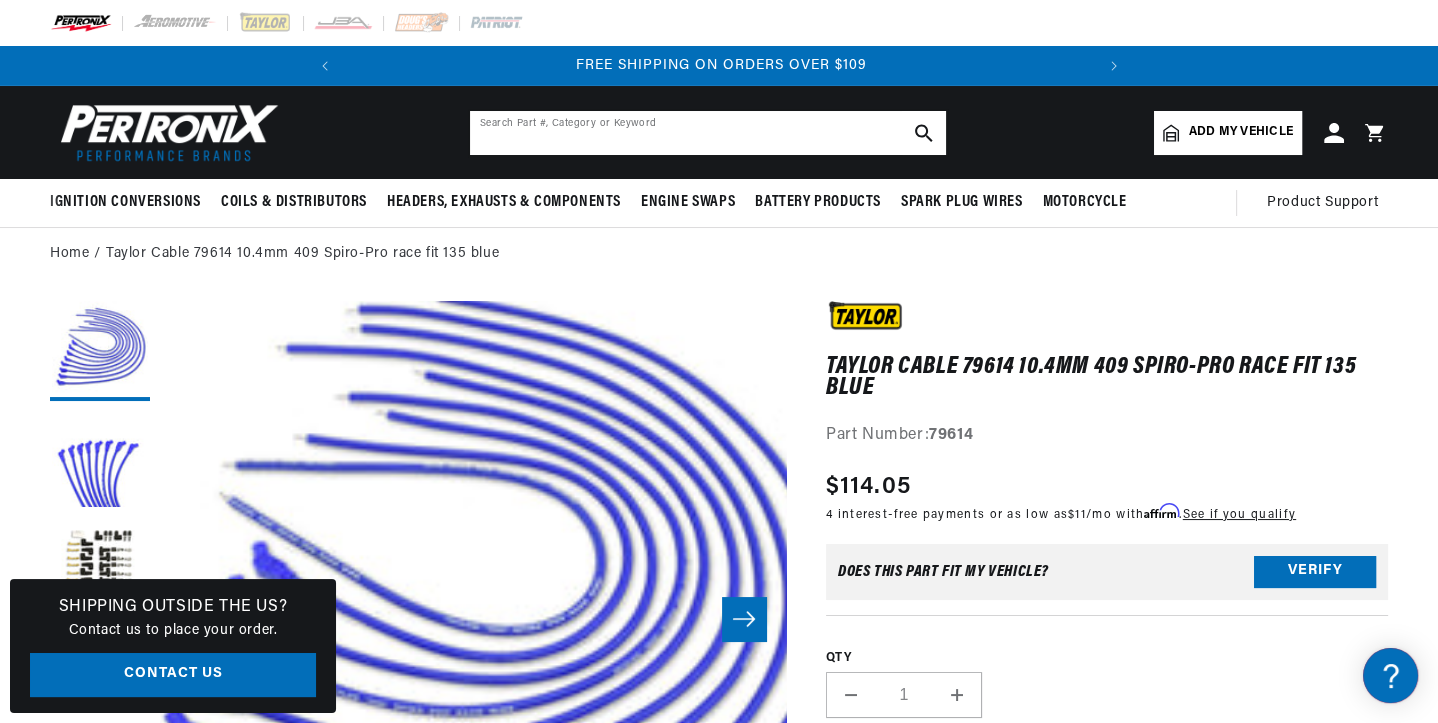 click at bounding box center (708, 133) 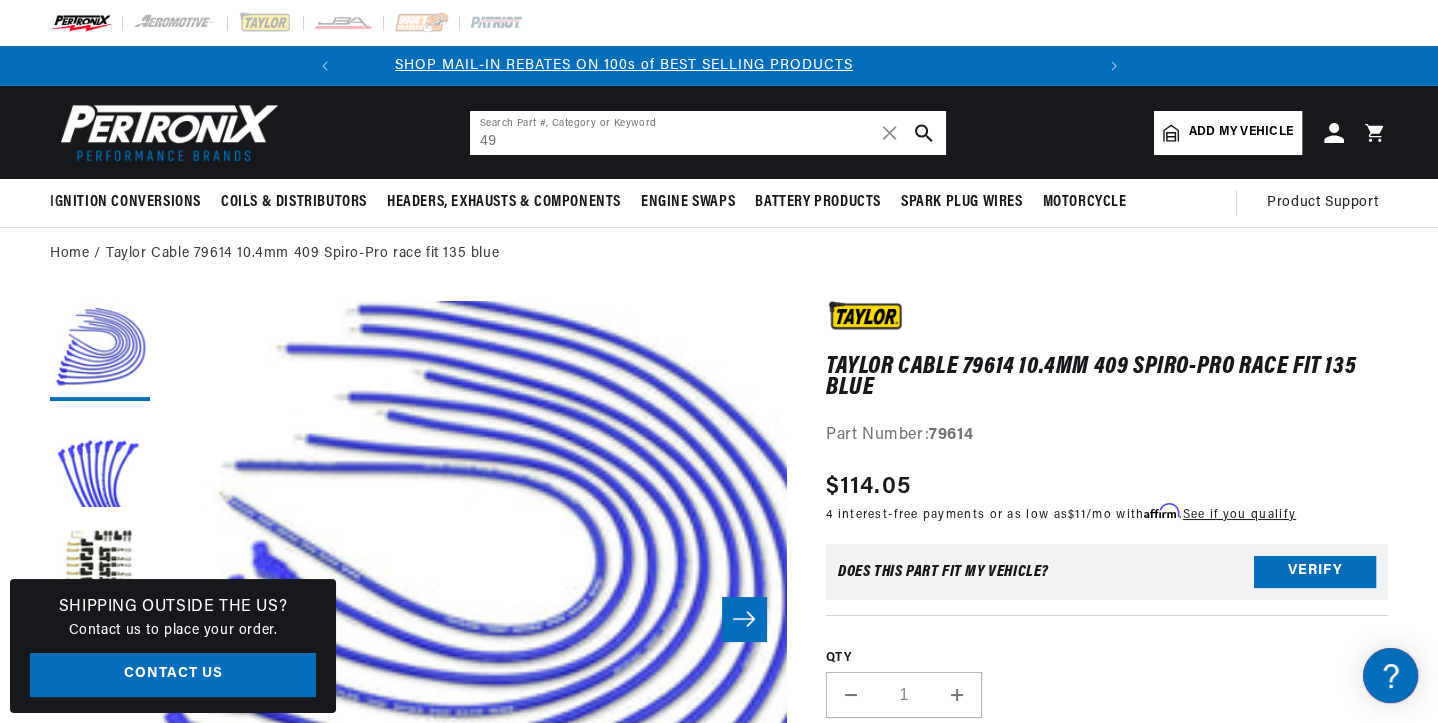scroll, scrollTop: 0, scrollLeft: 0, axis: both 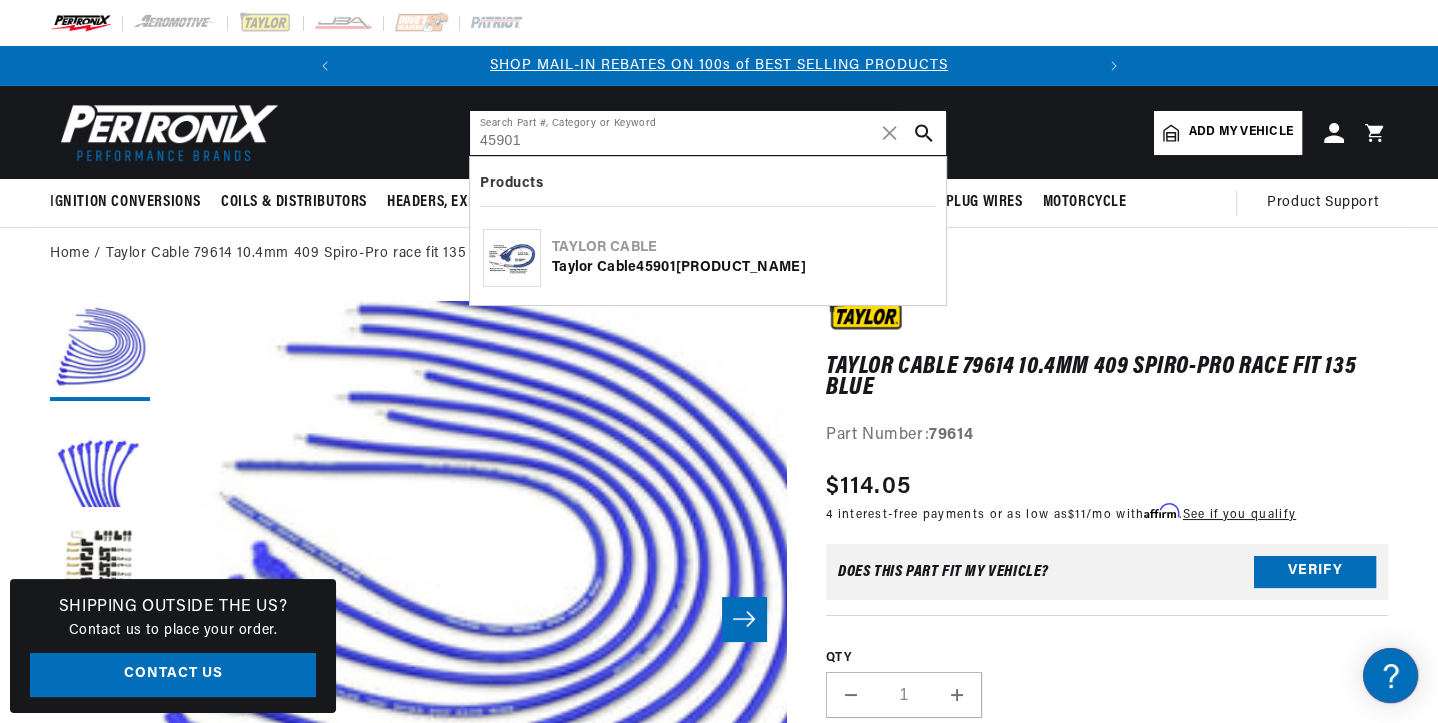 type on "45901" 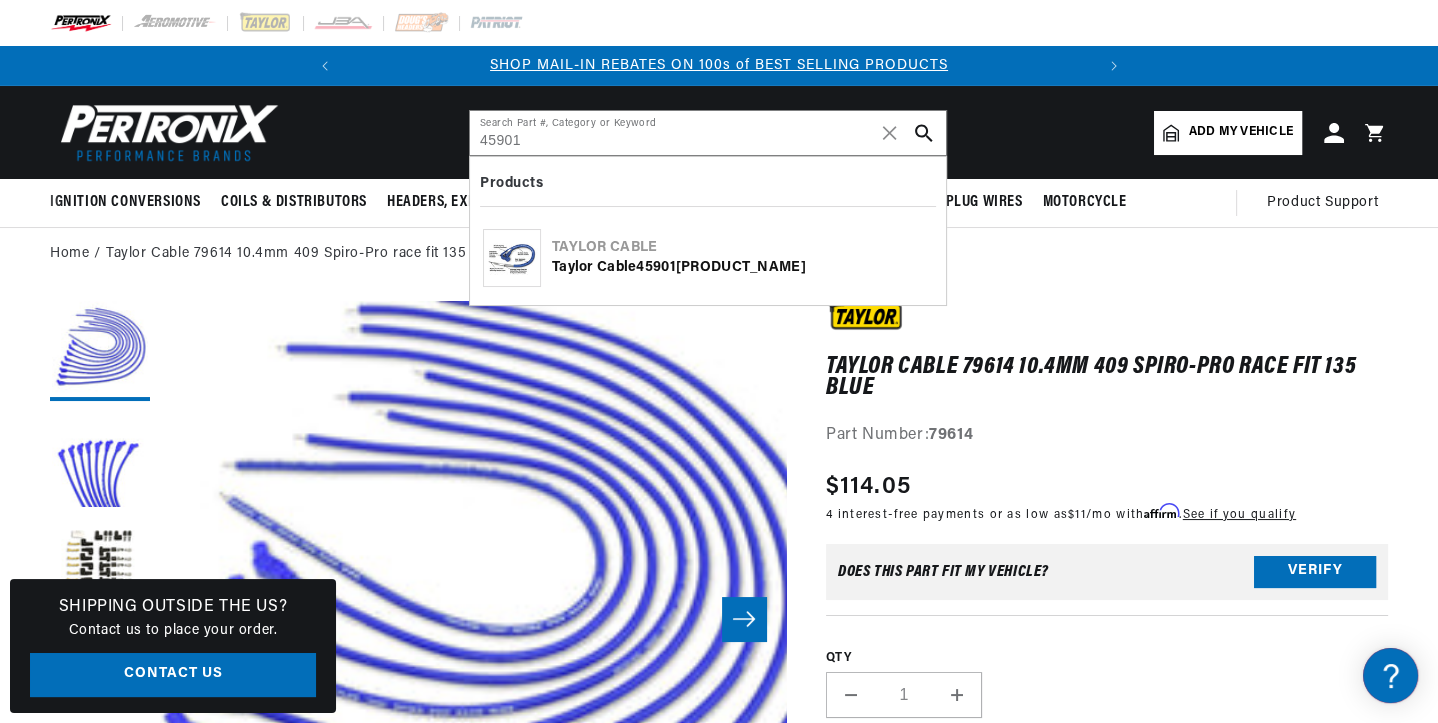 click on "[BRAND_NAME] [PRODUCT_NAME]" at bounding box center (742, 268) 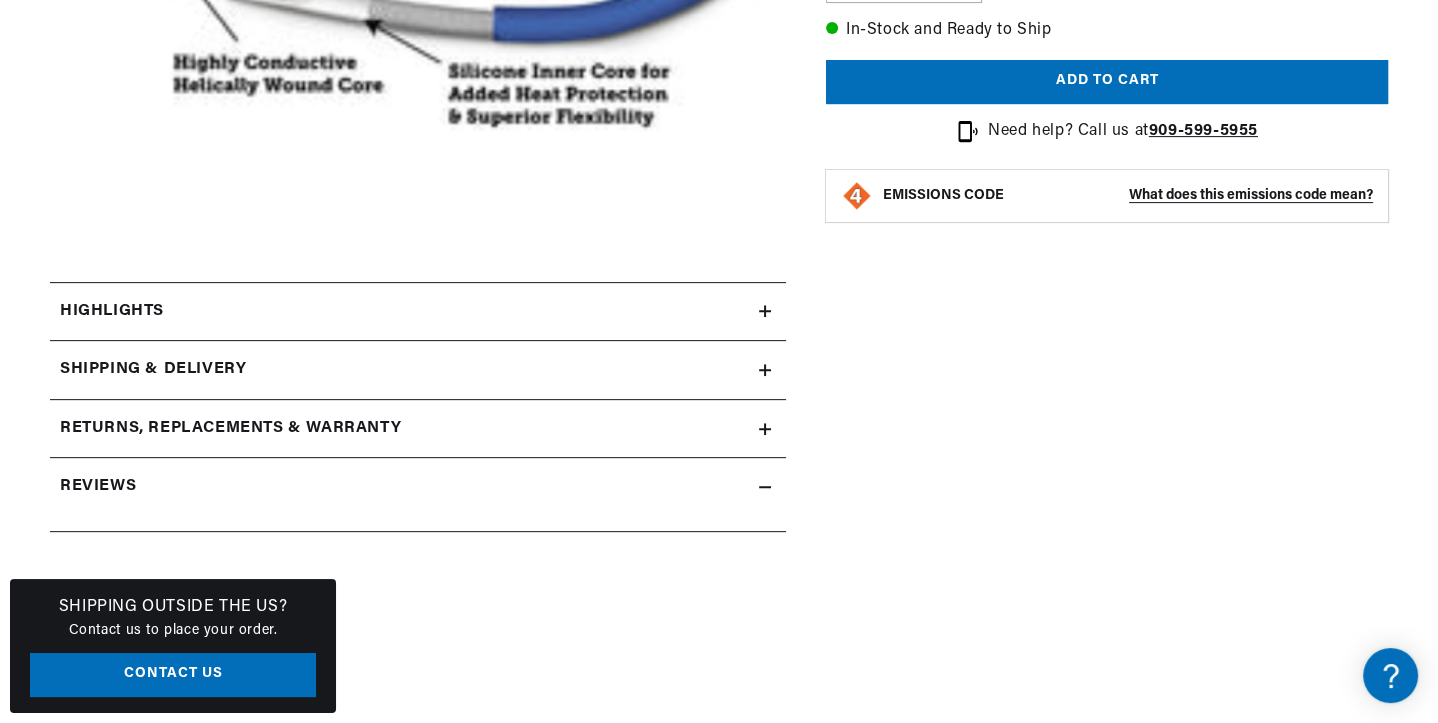 scroll, scrollTop: 699, scrollLeft: 0, axis: vertical 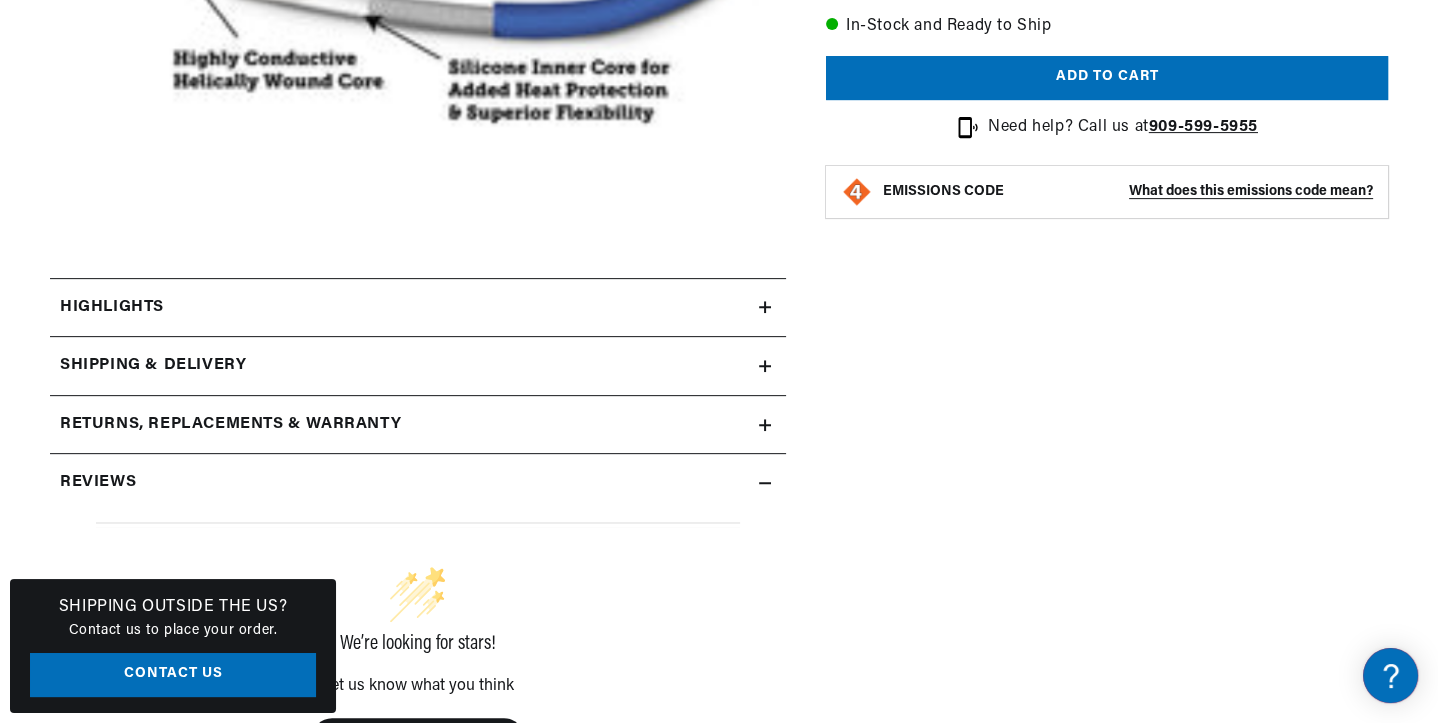 click on "Highlights" at bounding box center (418, 308) 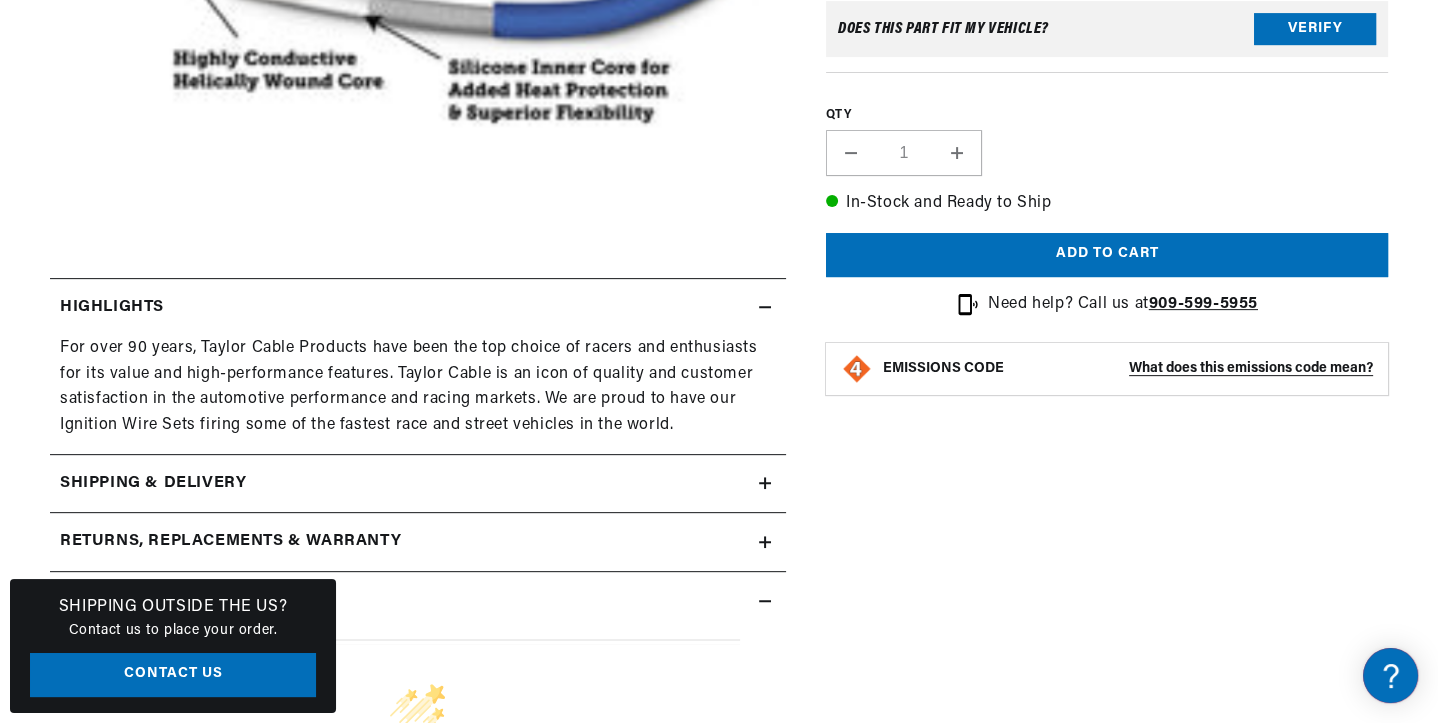 click on "Highlights" at bounding box center [404, 308] 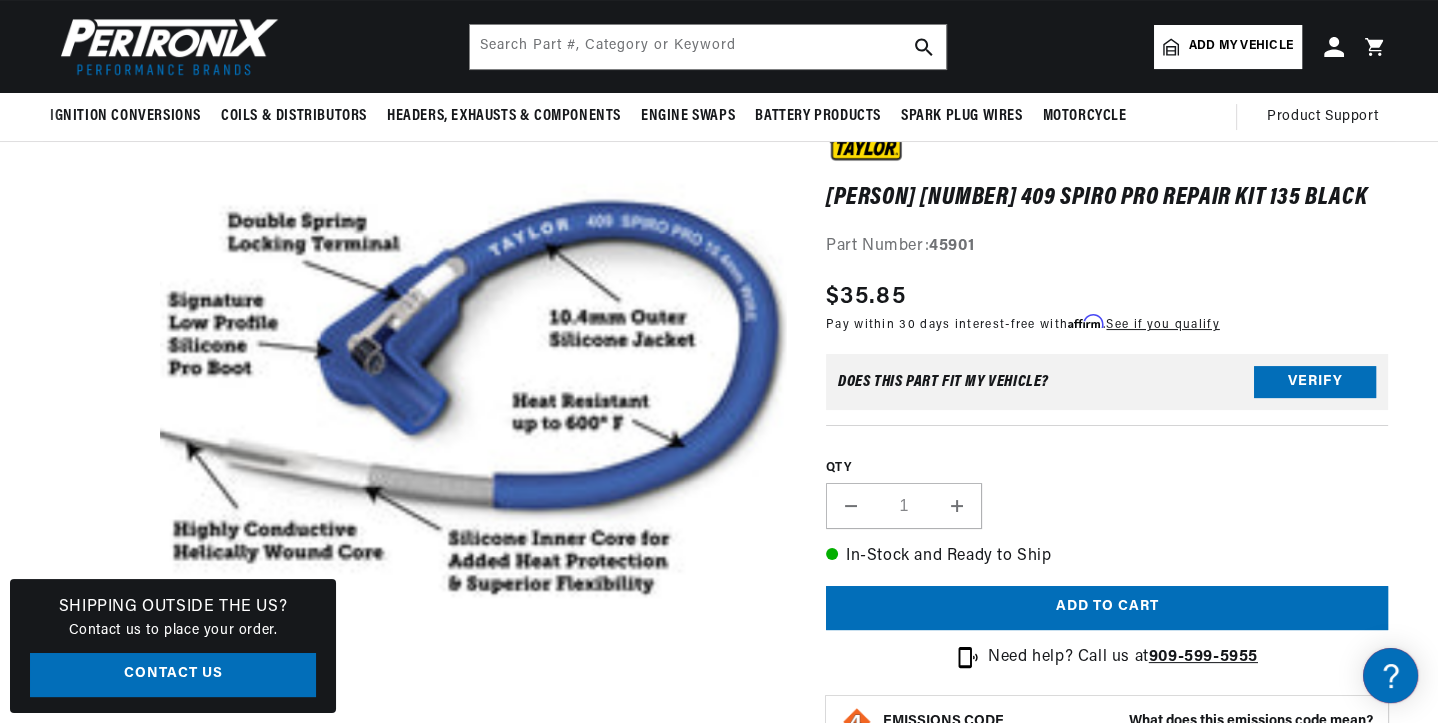 scroll, scrollTop: 99, scrollLeft: 0, axis: vertical 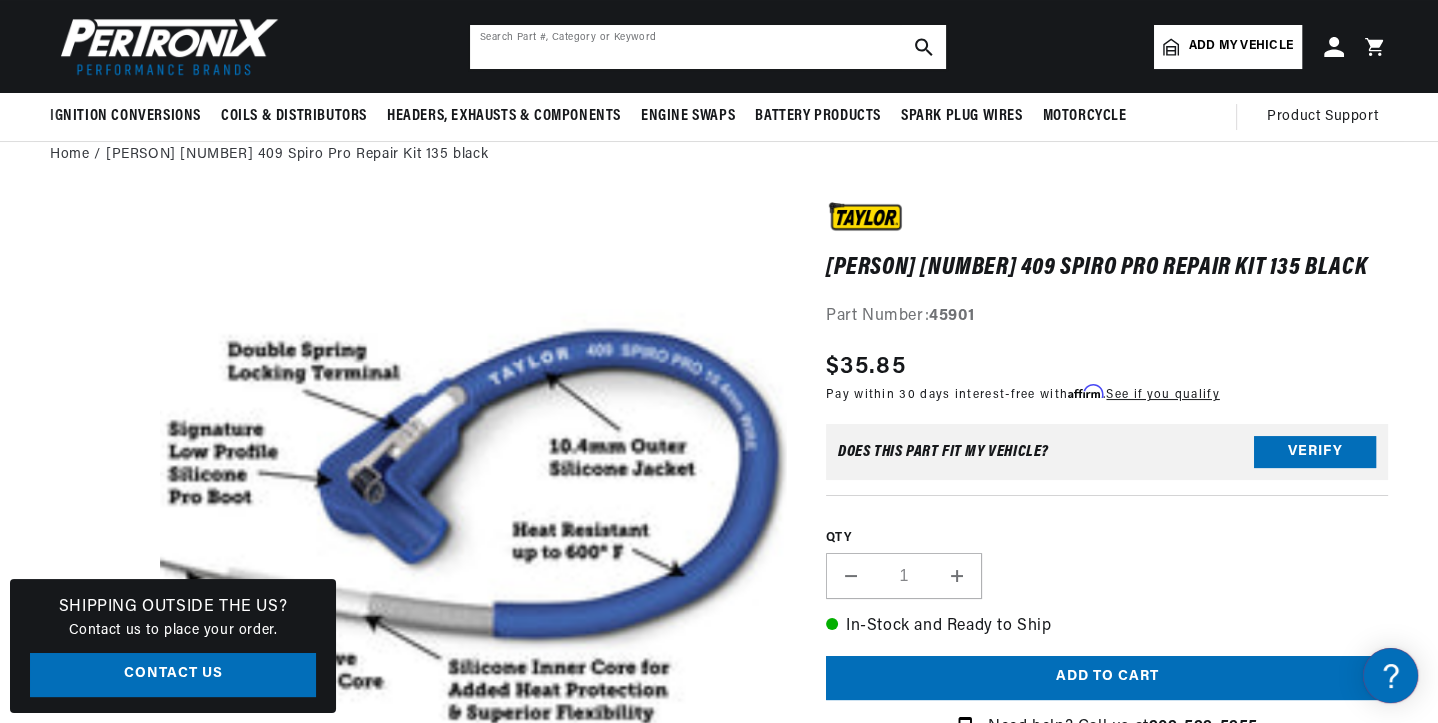 click at bounding box center [708, 47] 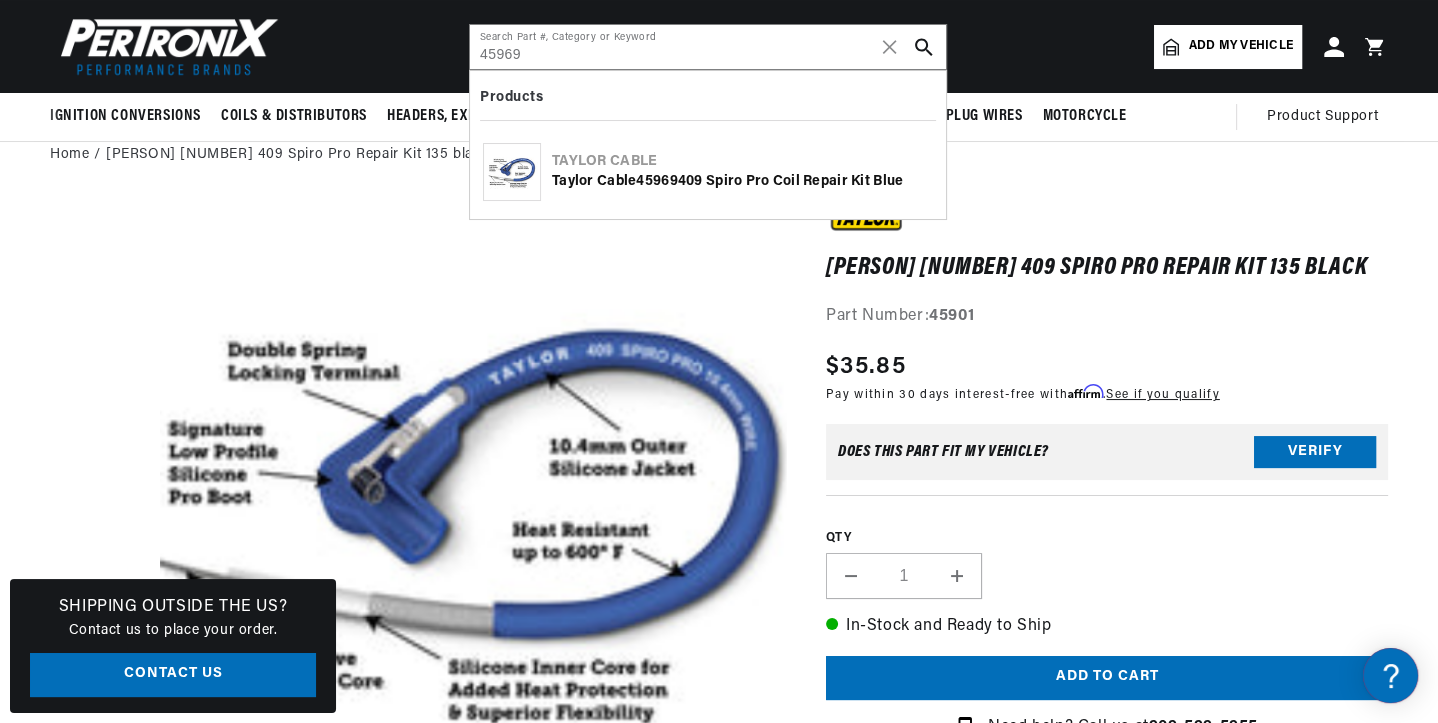 click on "Home
Taylor Cable  45901 409 Spiro Pro  Repair Kit 135 black
Taylor Cable  45901 409 Spiro Pro  Repair Kit 135 black
Taylor Cable  45901 409 Spiro Pro  Repair Kit 135 black
Part Number:  45901
Skip to product information
Open media 1 in modal" at bounding box center (719, 1173) 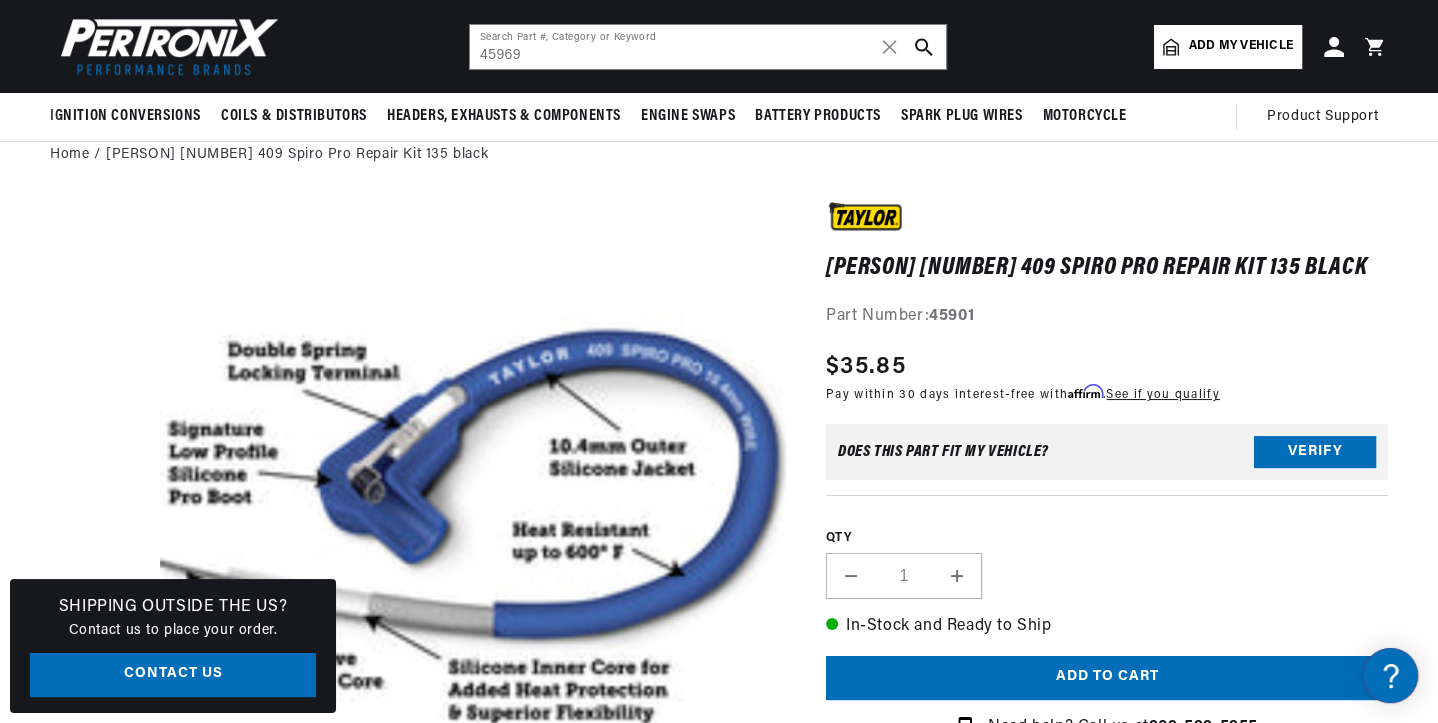 scroll, scrollTop: 0, scrollLeft: 0, axis: both 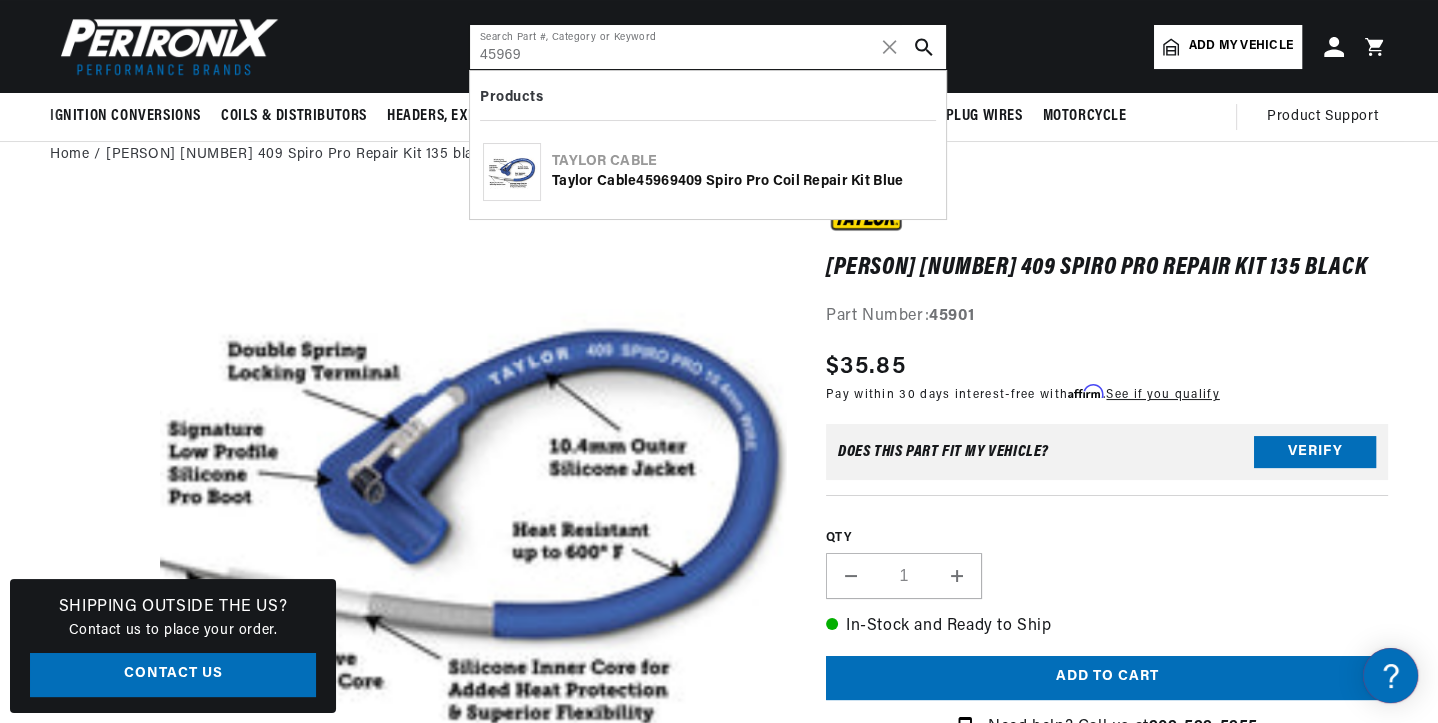 drag, startPoint x: 595, startPoint y: 56, endPoint x: 475, endPoint y: 51, distance: 120.10412 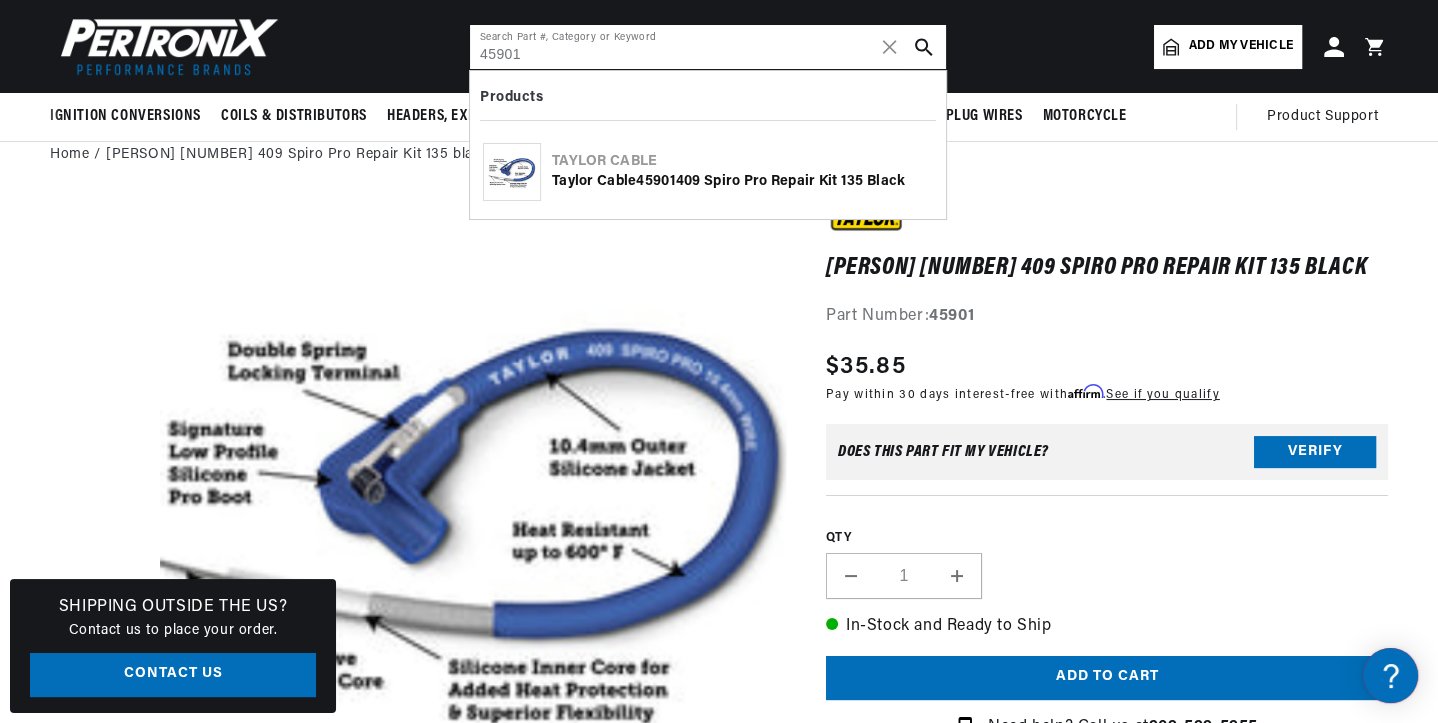 type on "45901" 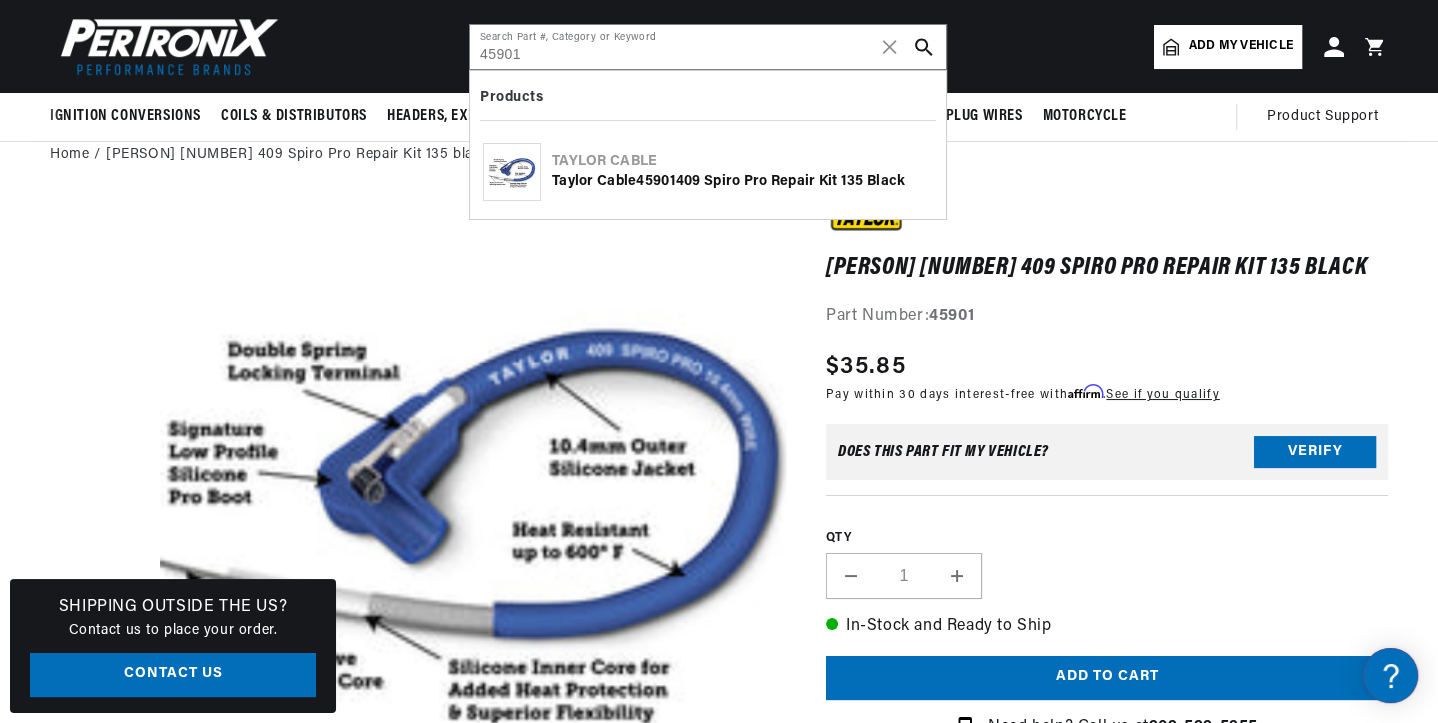 click on "Taylor Cable   45901  409 Spiro Pro  Repair Kit 135 black" at bounding box center [742, 182] 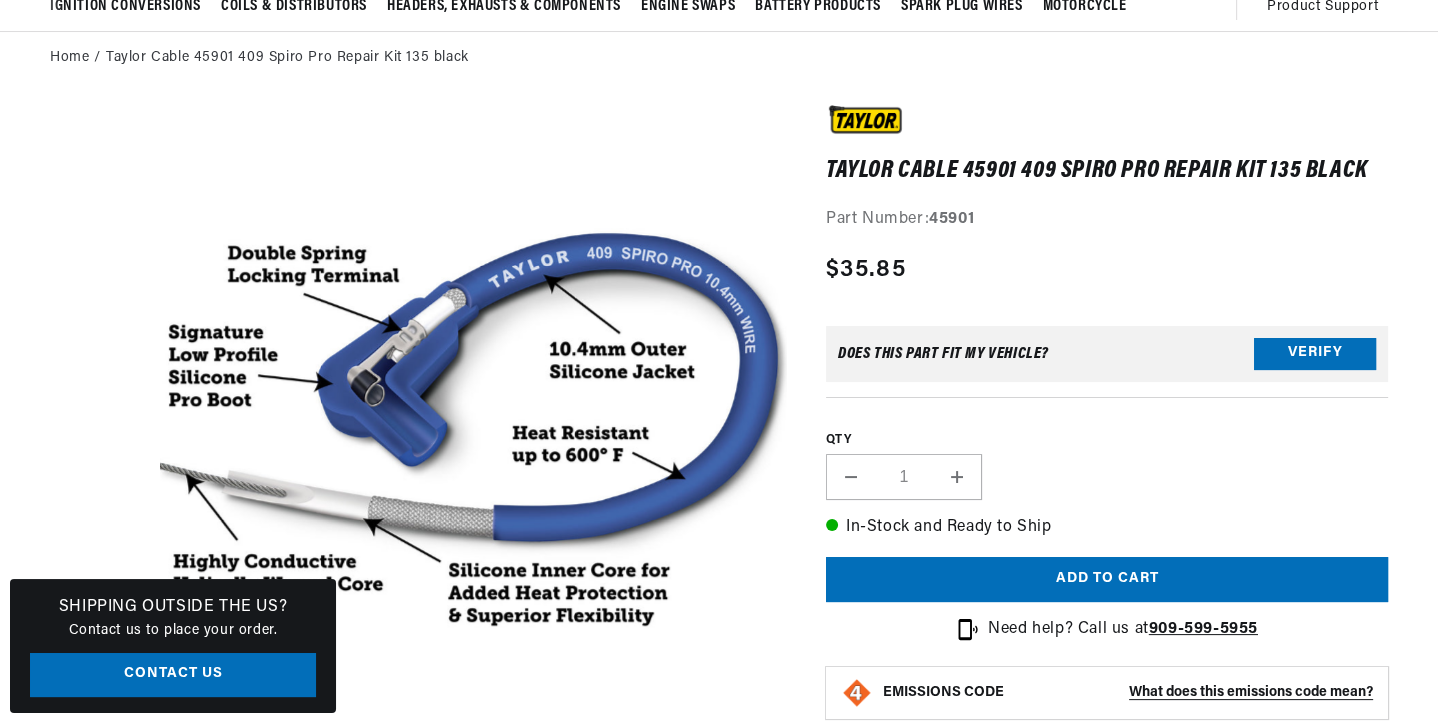 scroll, scrollTop: 199, scrollLeft: 0, axis: vertical 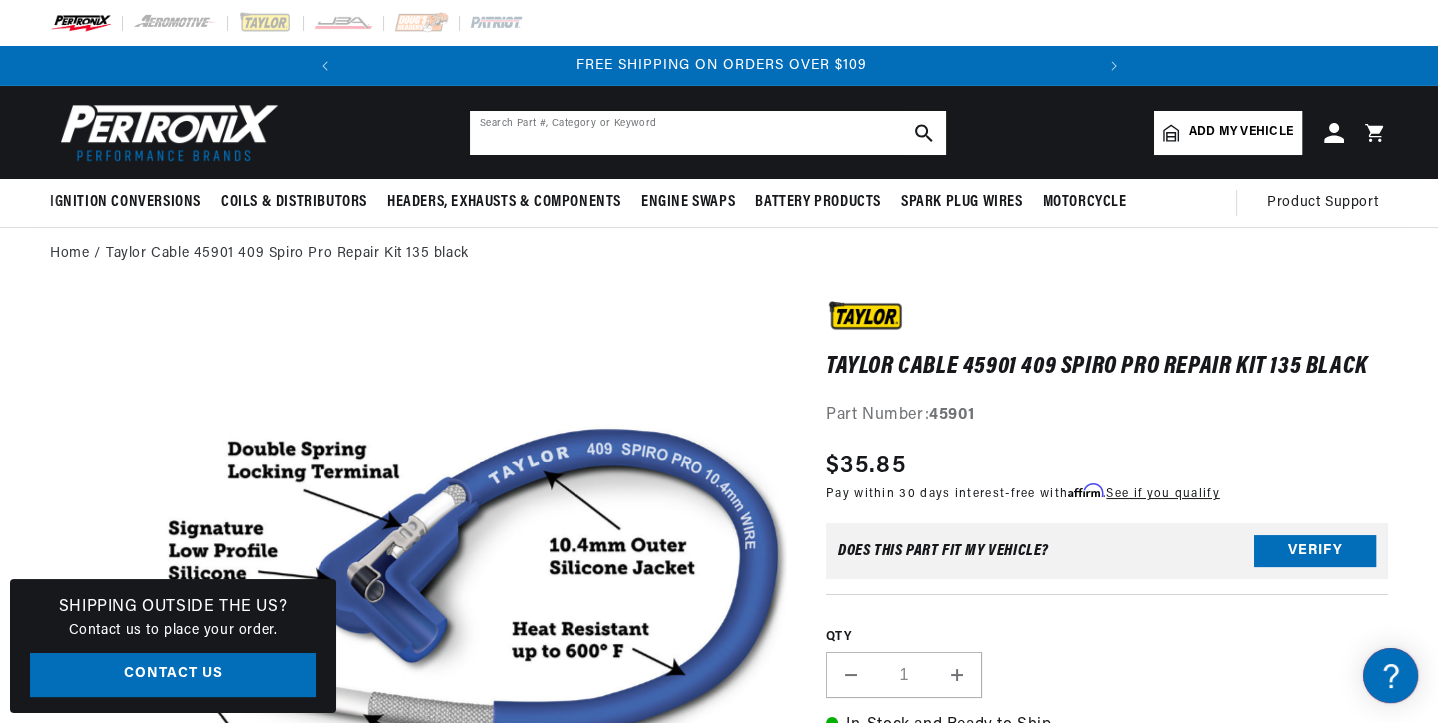 click at bounding box center [708, 133] 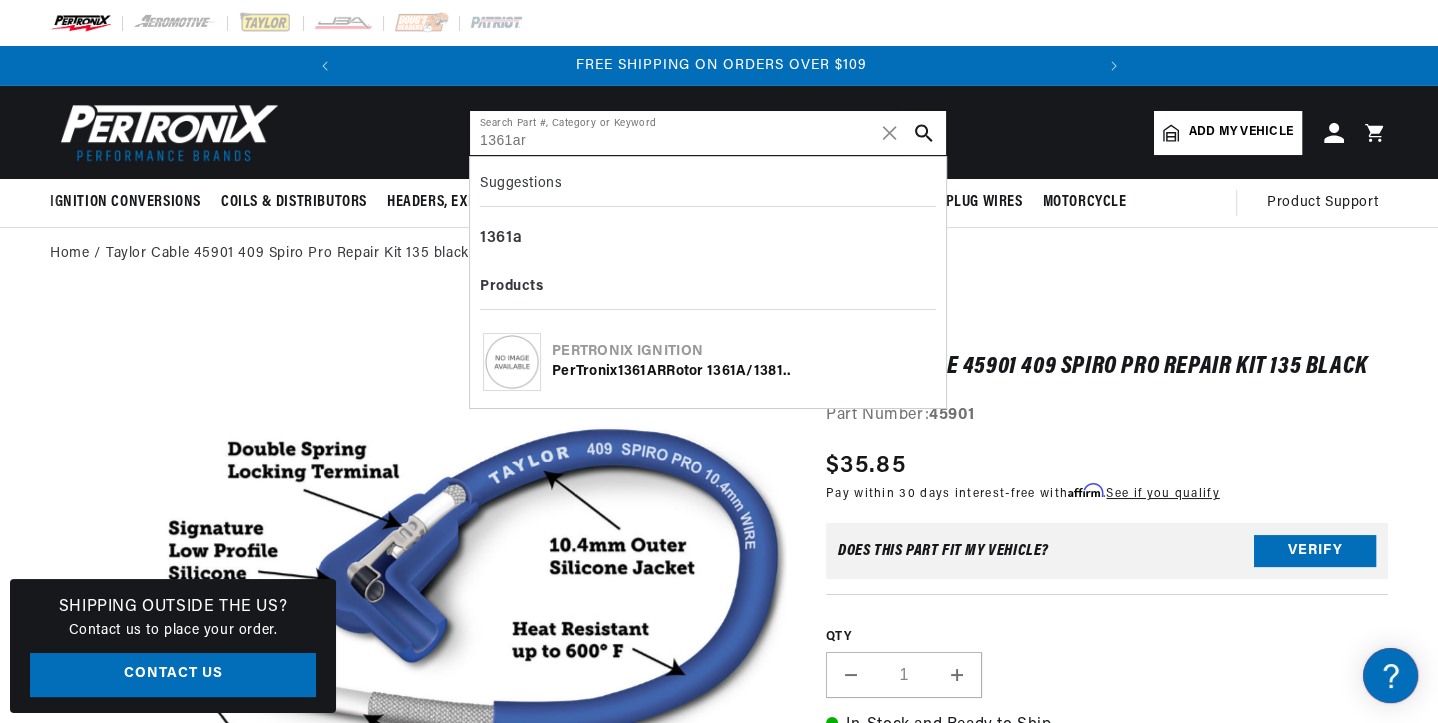 type on "1361ar" 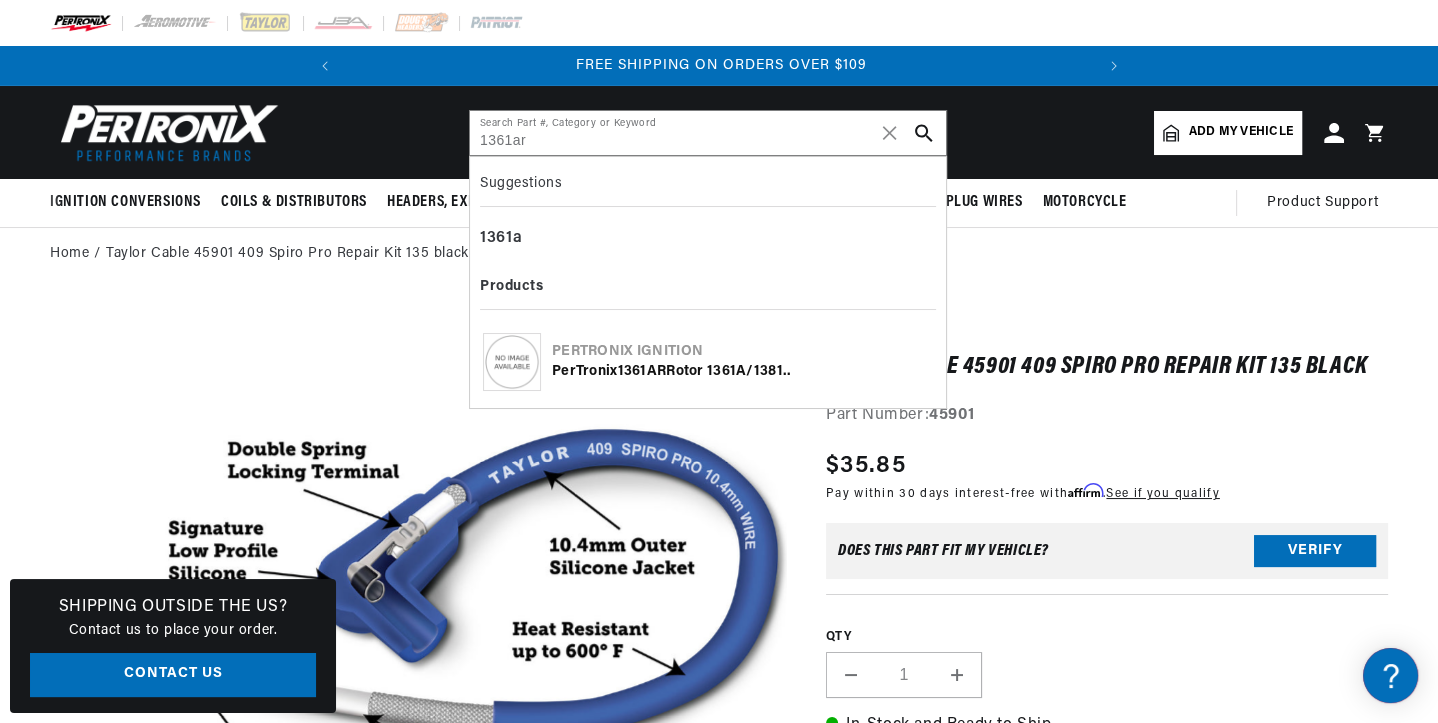 click on "PerTronix  1361AR  Rotor 1361A/1381.." at bounding box center [742, 372] 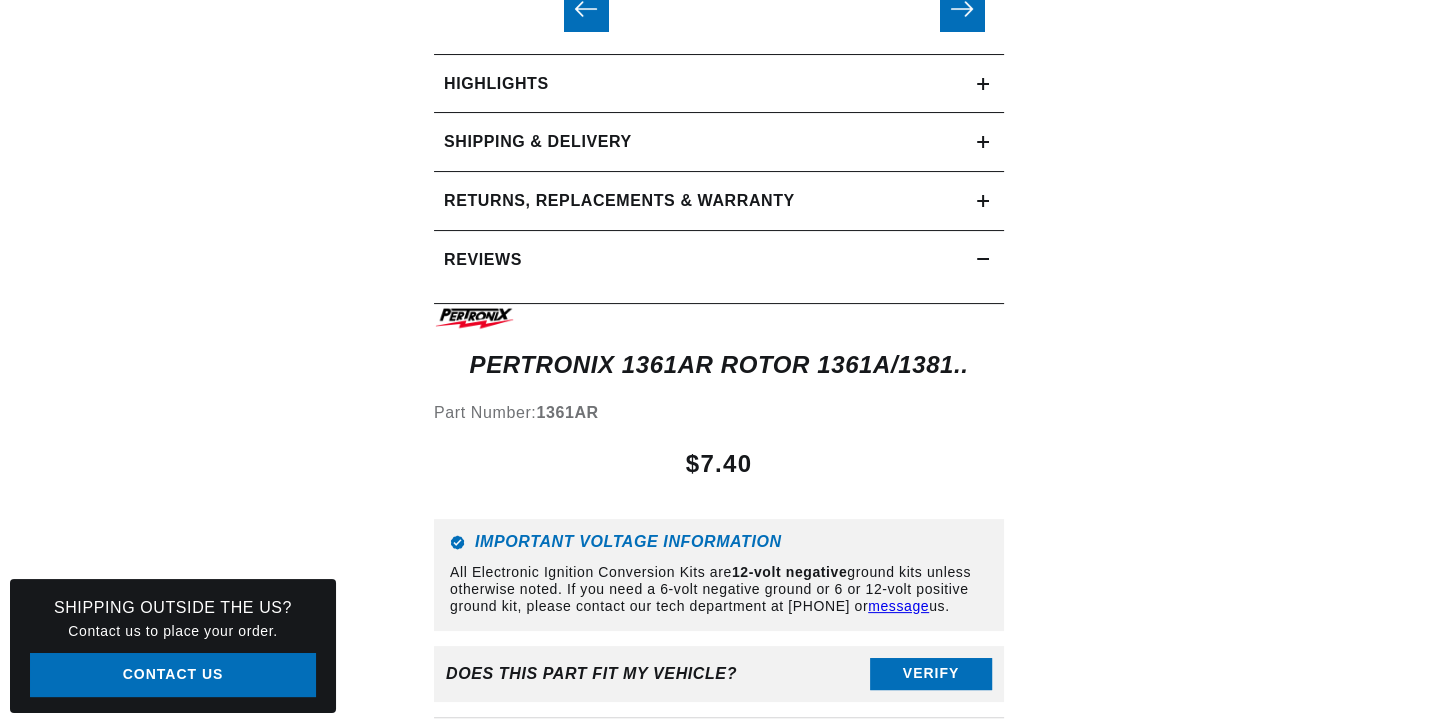 scroll, scrollTop: 300, scrollLeft: 0, axis: vertical 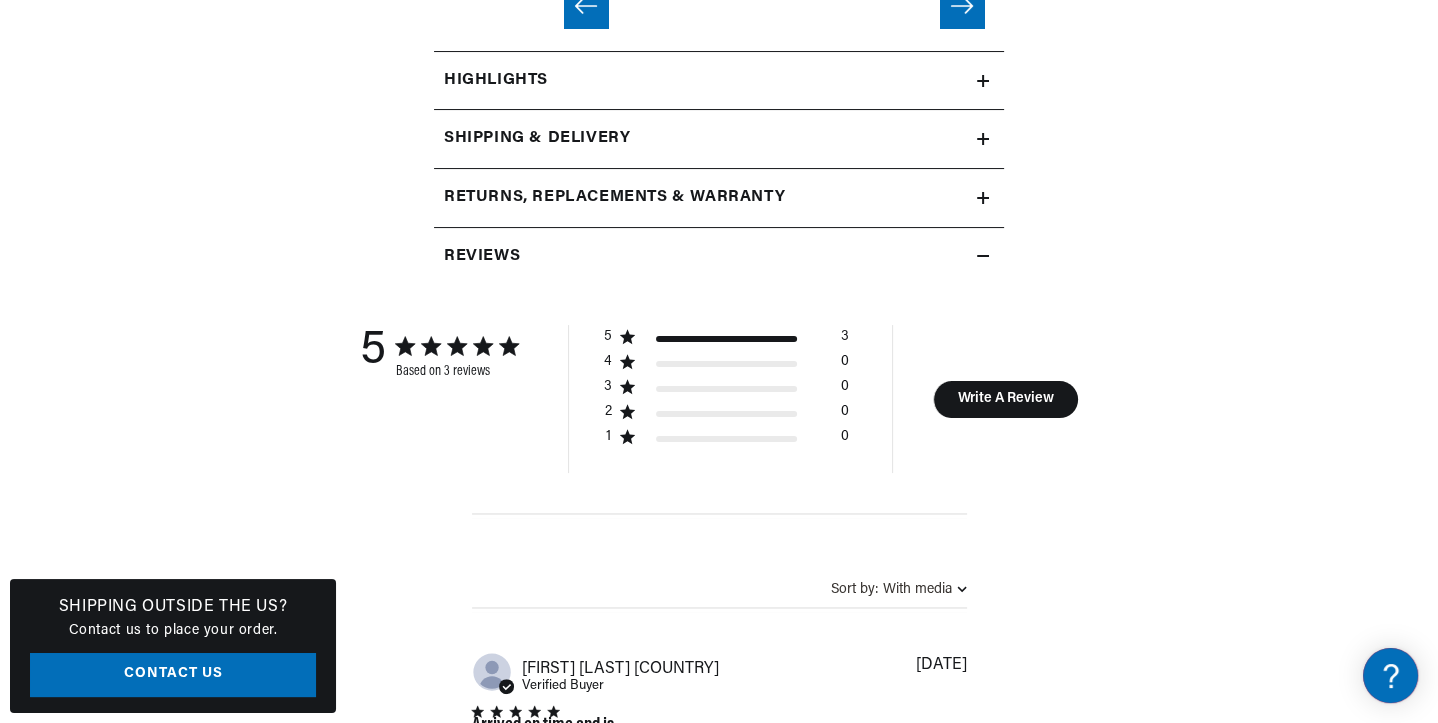 click on "3 Reviews" at bounding box center [719, 1560] 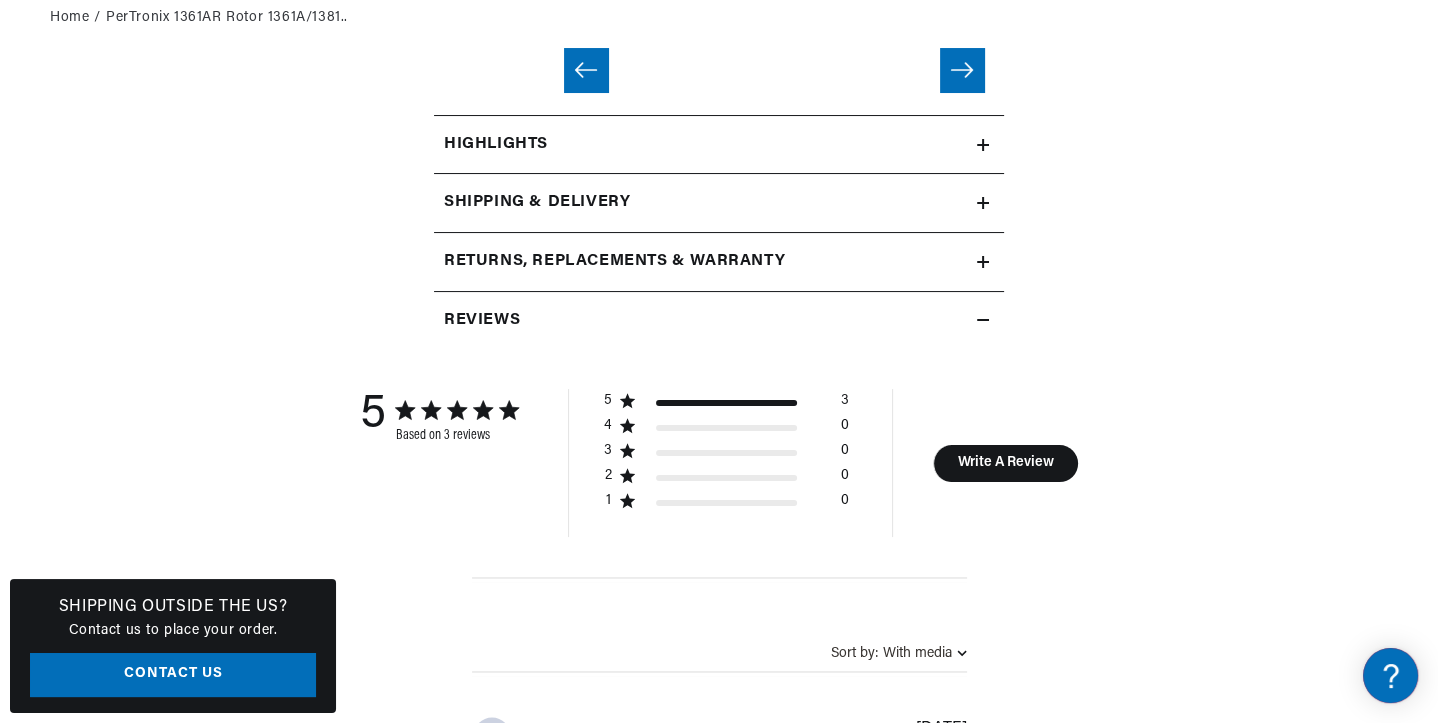 scroll, scrollTop: 399, scrollLeft: 0, axis: vertical 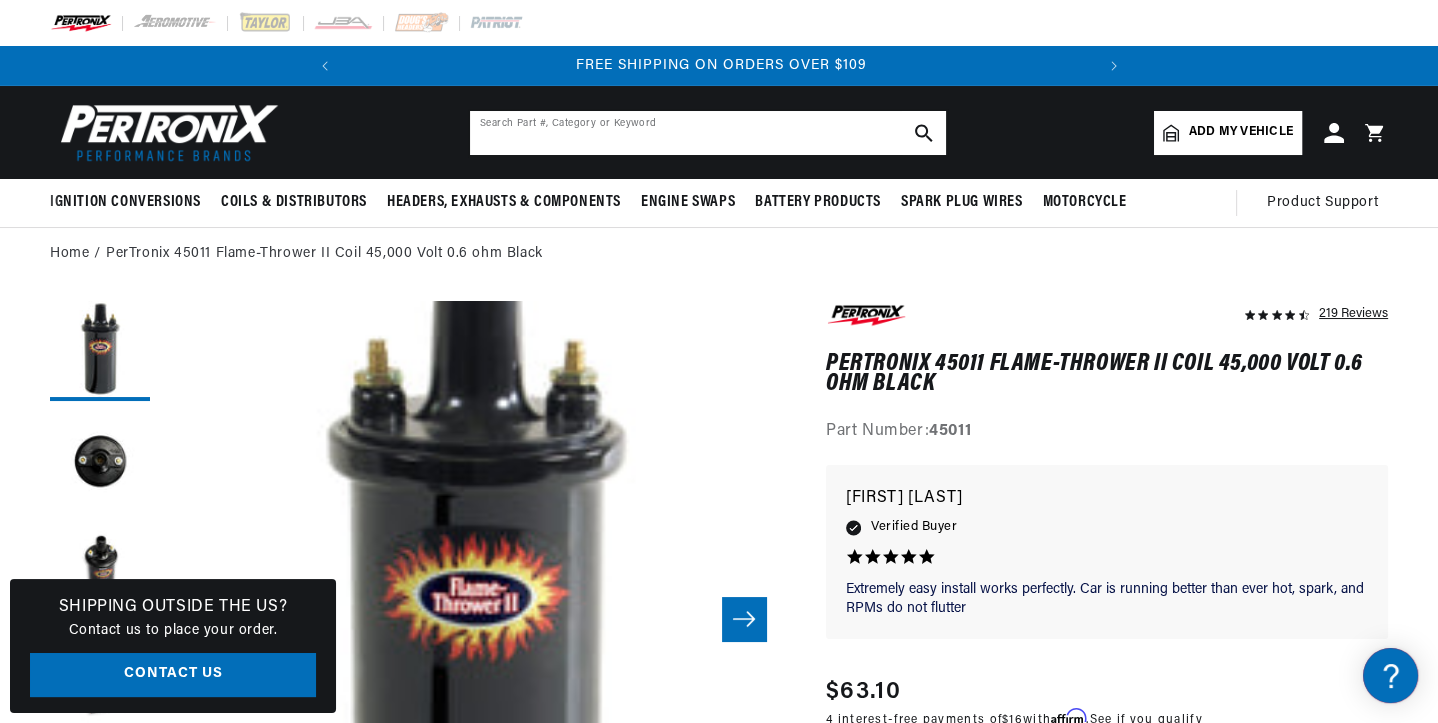 click at bounding box center [708, 133] 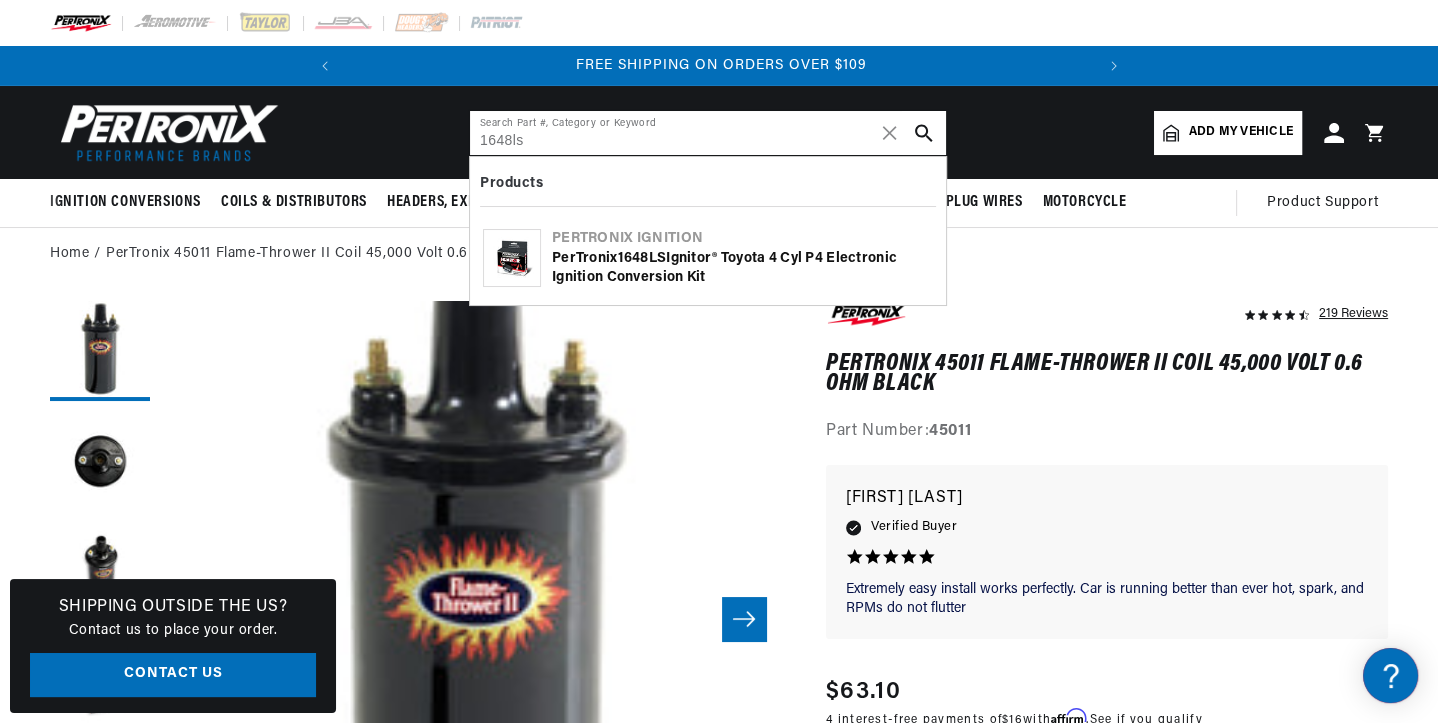 type on "1648ls" 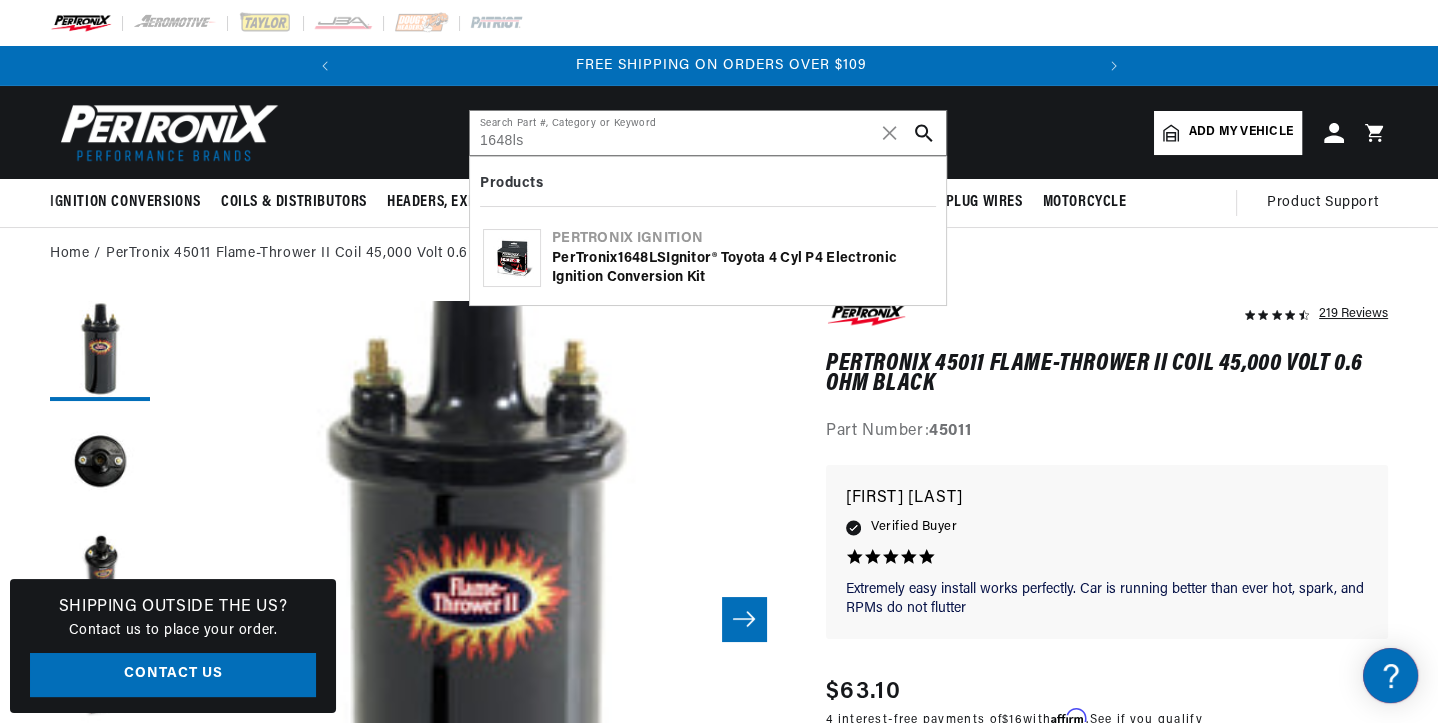 click on "PerTronix  1648LS  Ignitor® Toyota 4 cyl P4 Electronic Ignition Conversion Kit" at bounding box center [742, 268] 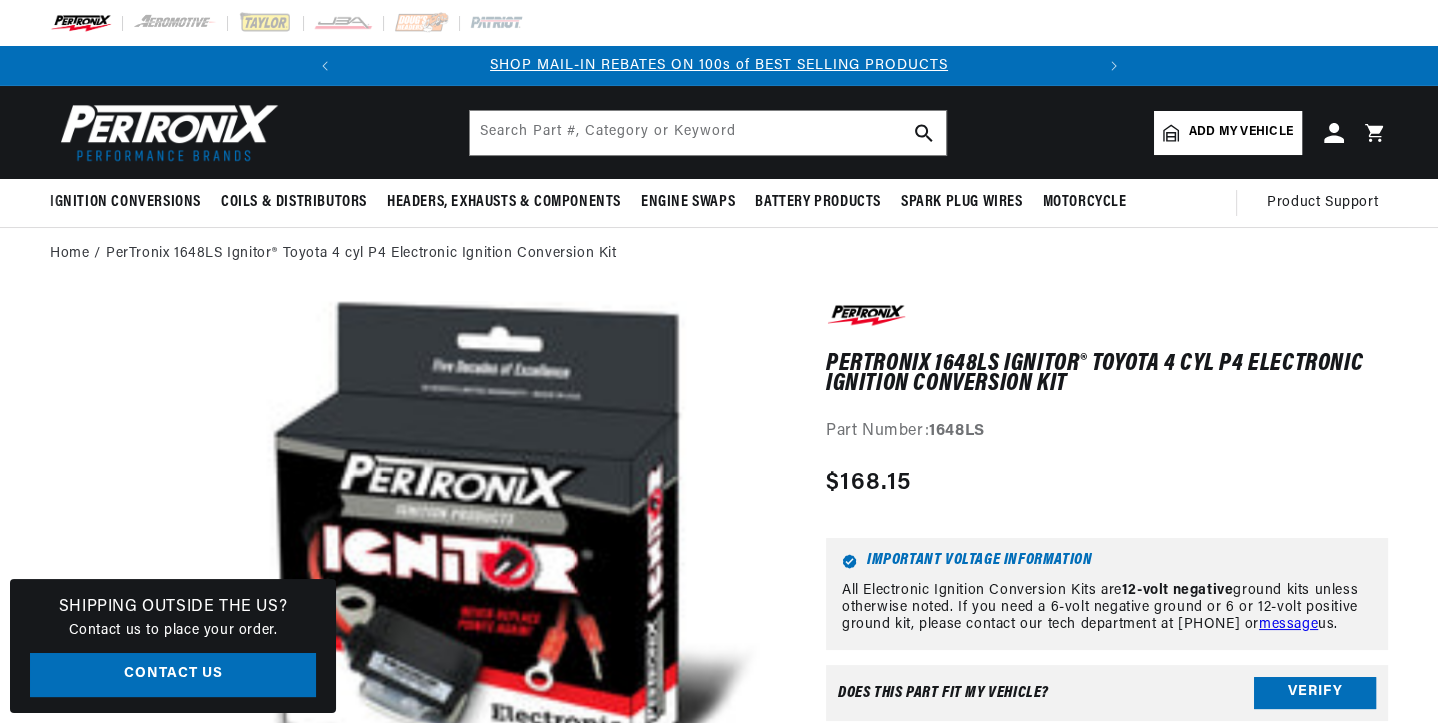 scroll, scrollTop: 99, scrollLeft: 0, axis: vertical 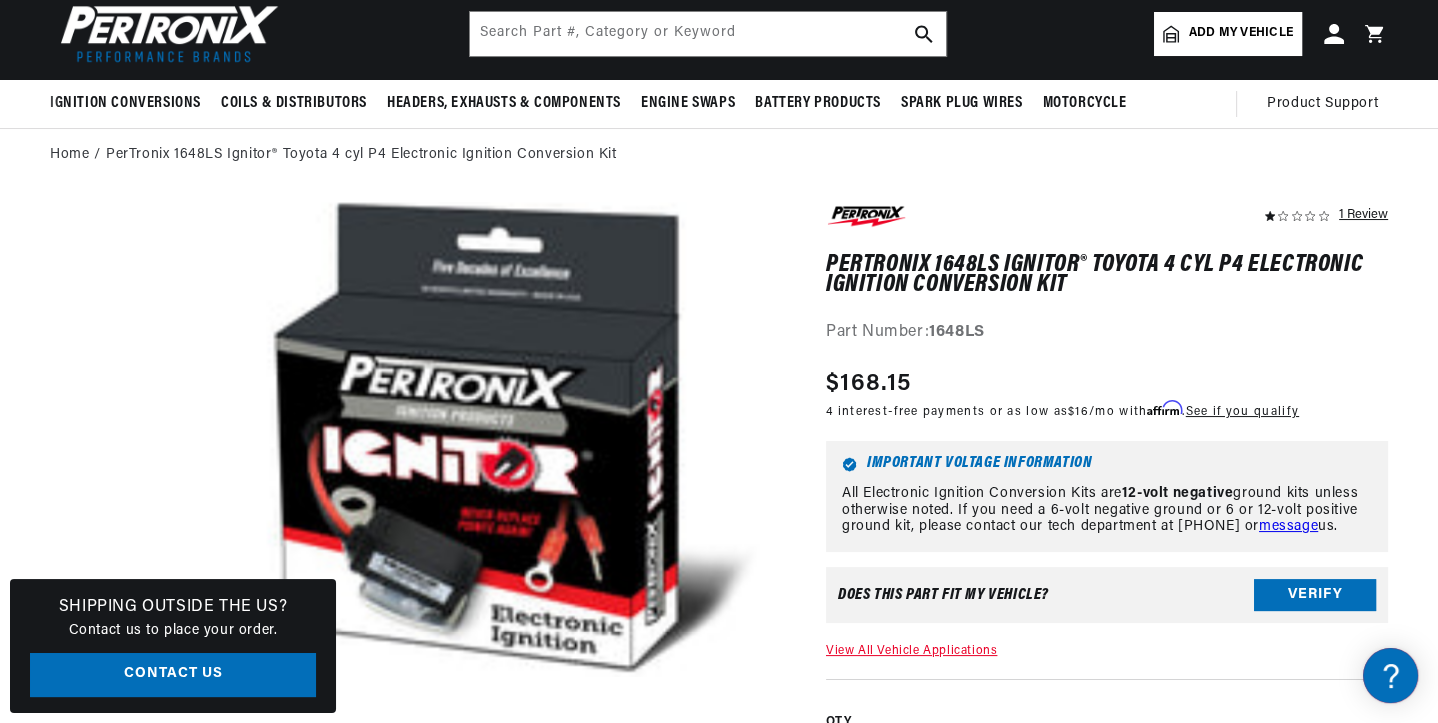 click on "All Electronic Ignition Conversion Kits are  12-volt negative  ground kits unless otherwise noted. If you need a 6-volt negative ground or 6 or 12-volt positive ground kit, please contact our tech department at 909-599-5955 or  message  us." at bounding box center (1107, 511) 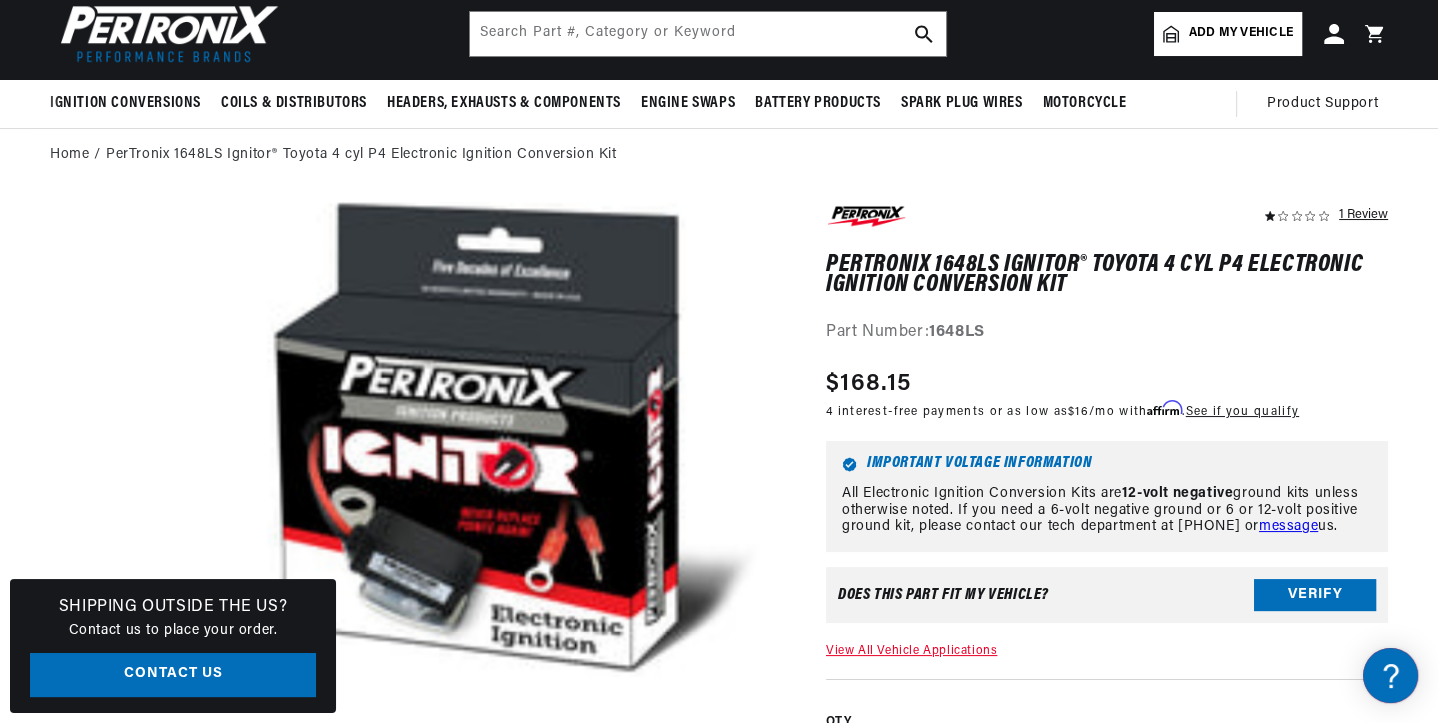 scroll, scrollTop: 0, scrollLeft: 747, axis: horizontal 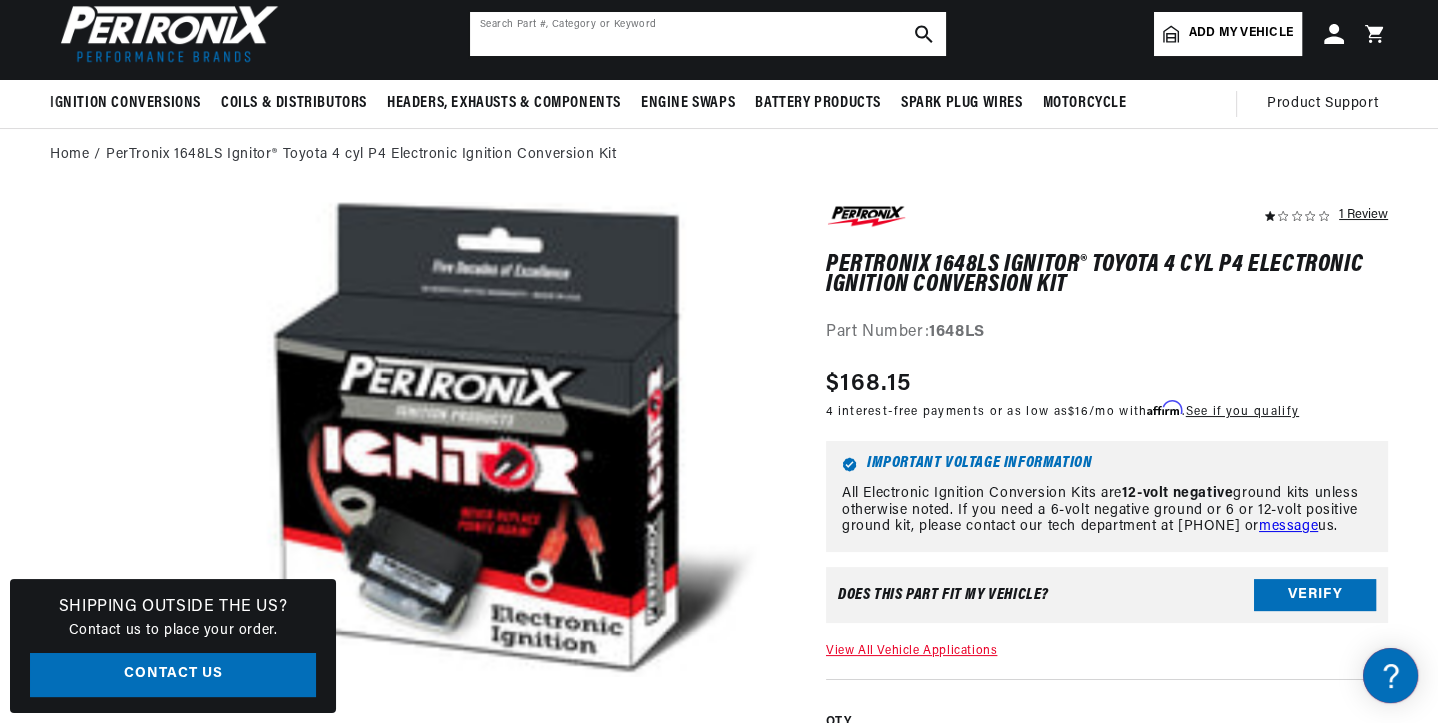 click at bounding box center (708, 34) 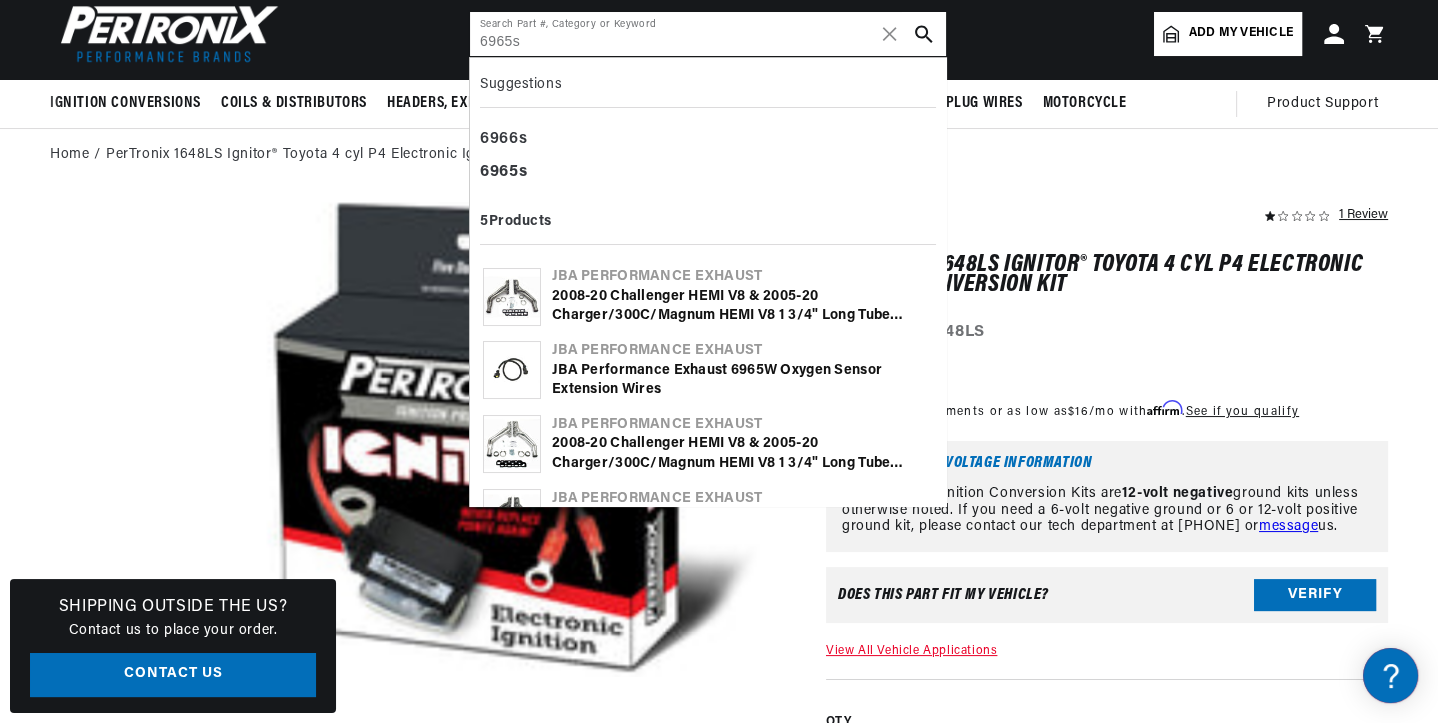 scroll, scrollTop: 0, scrollLeft: 0, axis: both 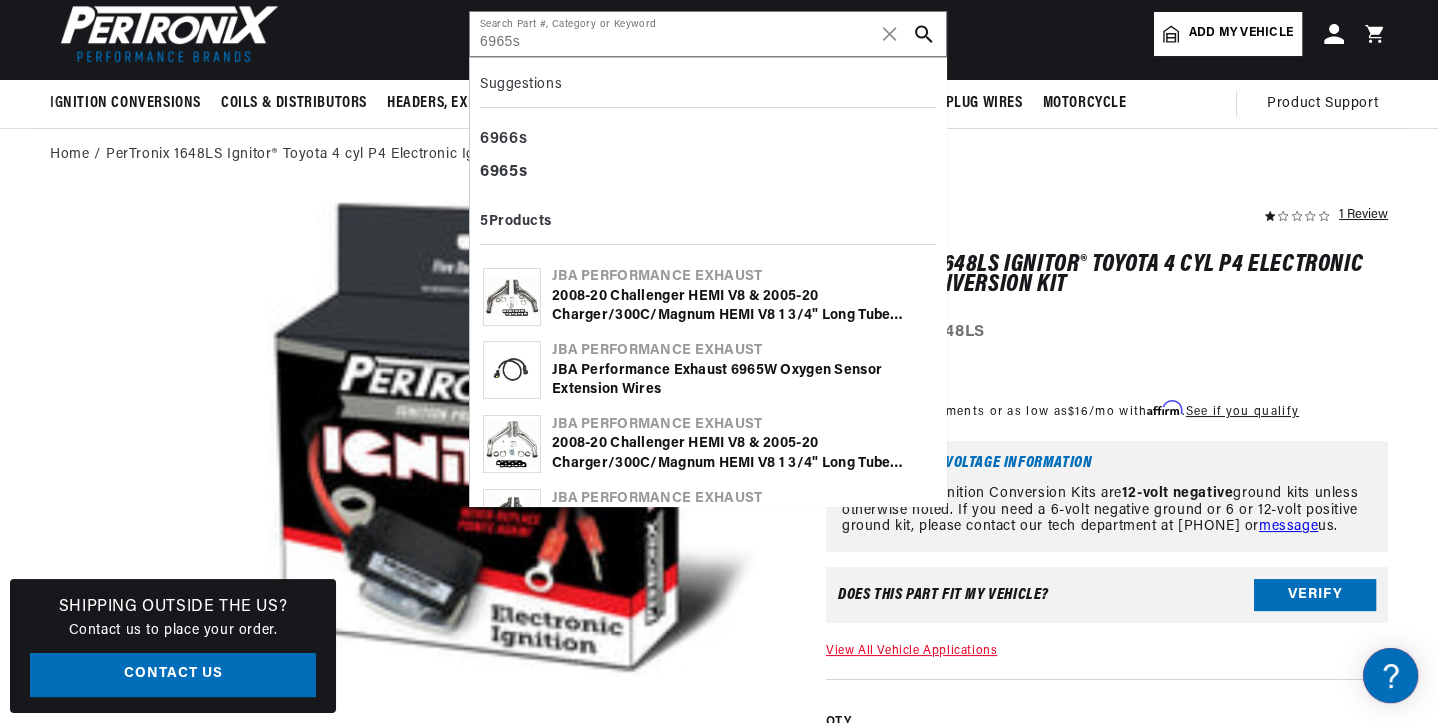click on "2008-20 Challenger HEMI V8 & 2005-20 Charger/300C/Magnum HEMI V8 1 3/4" Long Tube Stainless Steel Header" at bounding box center [742, 306] 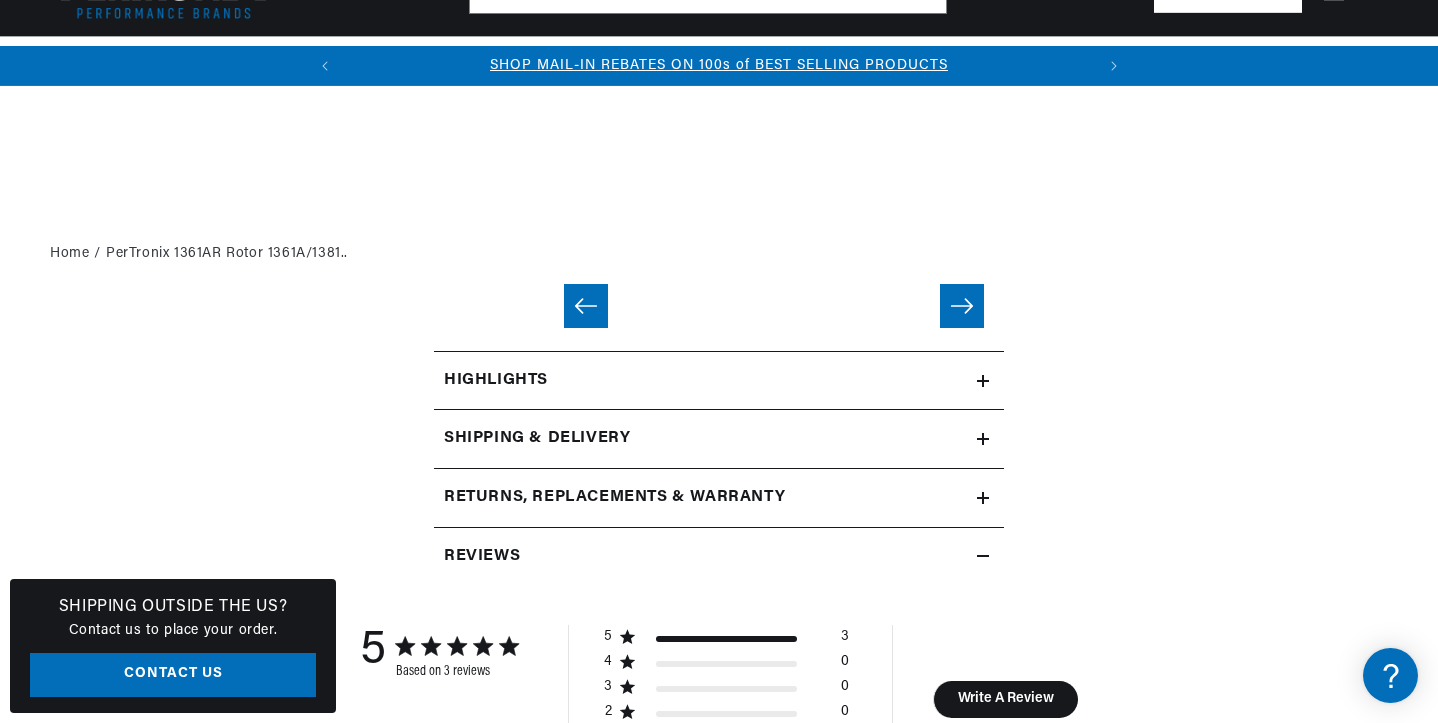 scroll, scrollTop: 699, scrollLeft: 0, axis: vertical 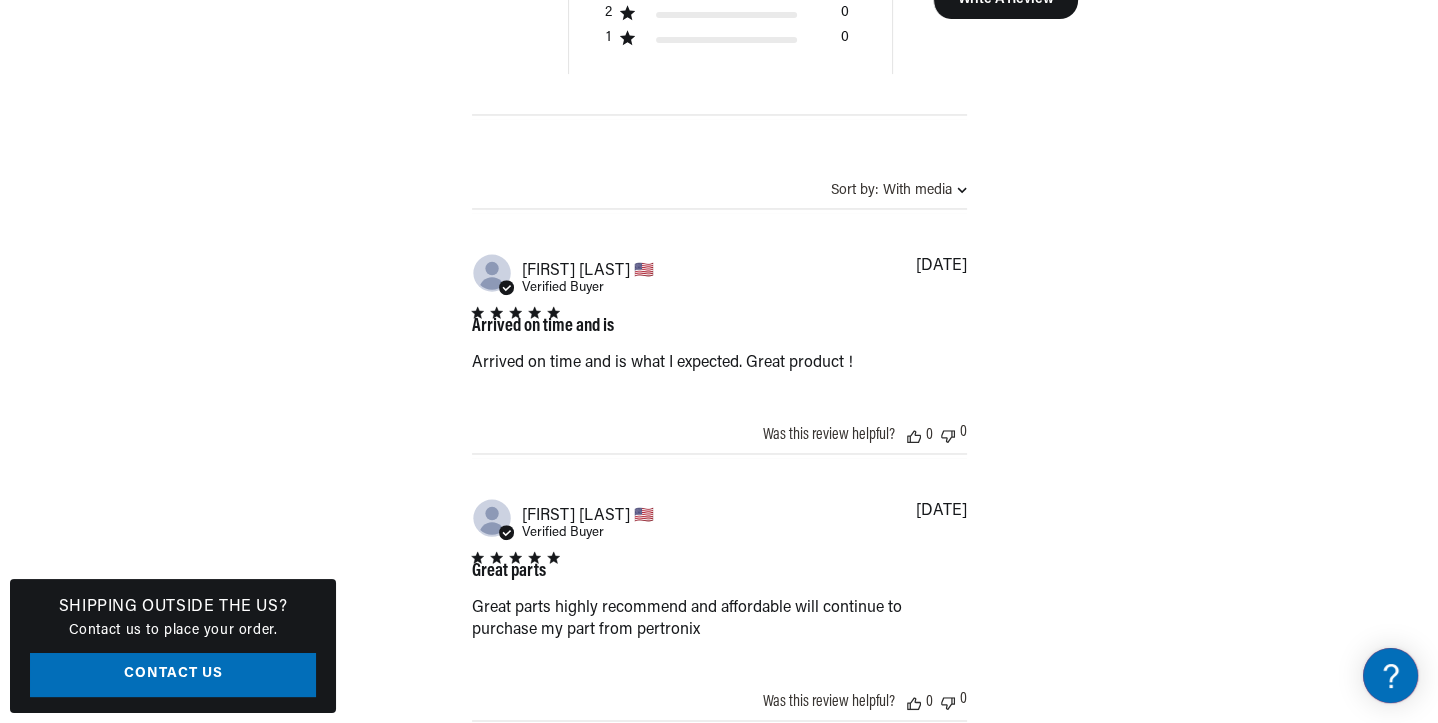 click on "3 Reviews" at bounding box center (719, 1161) 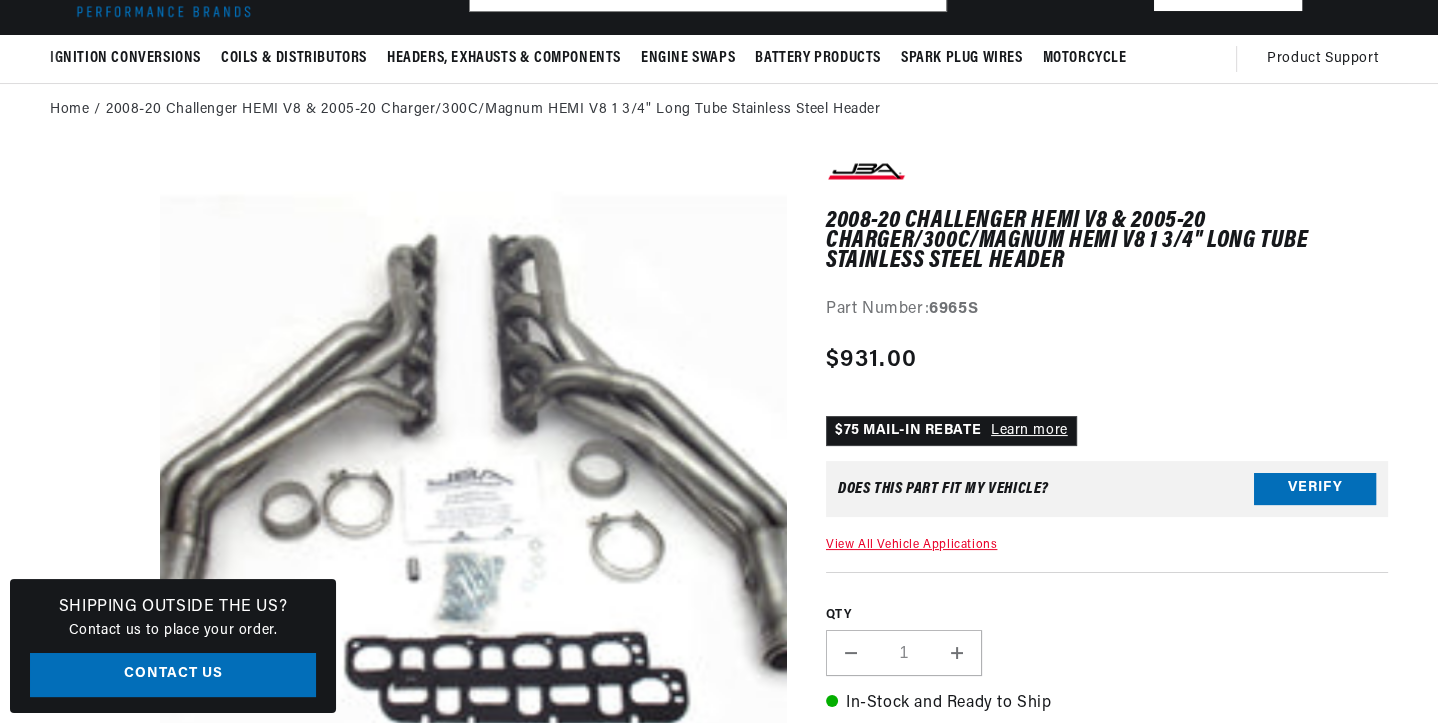 scroll, scrollTop: 199, scrollLeft: 0, axis: vertical 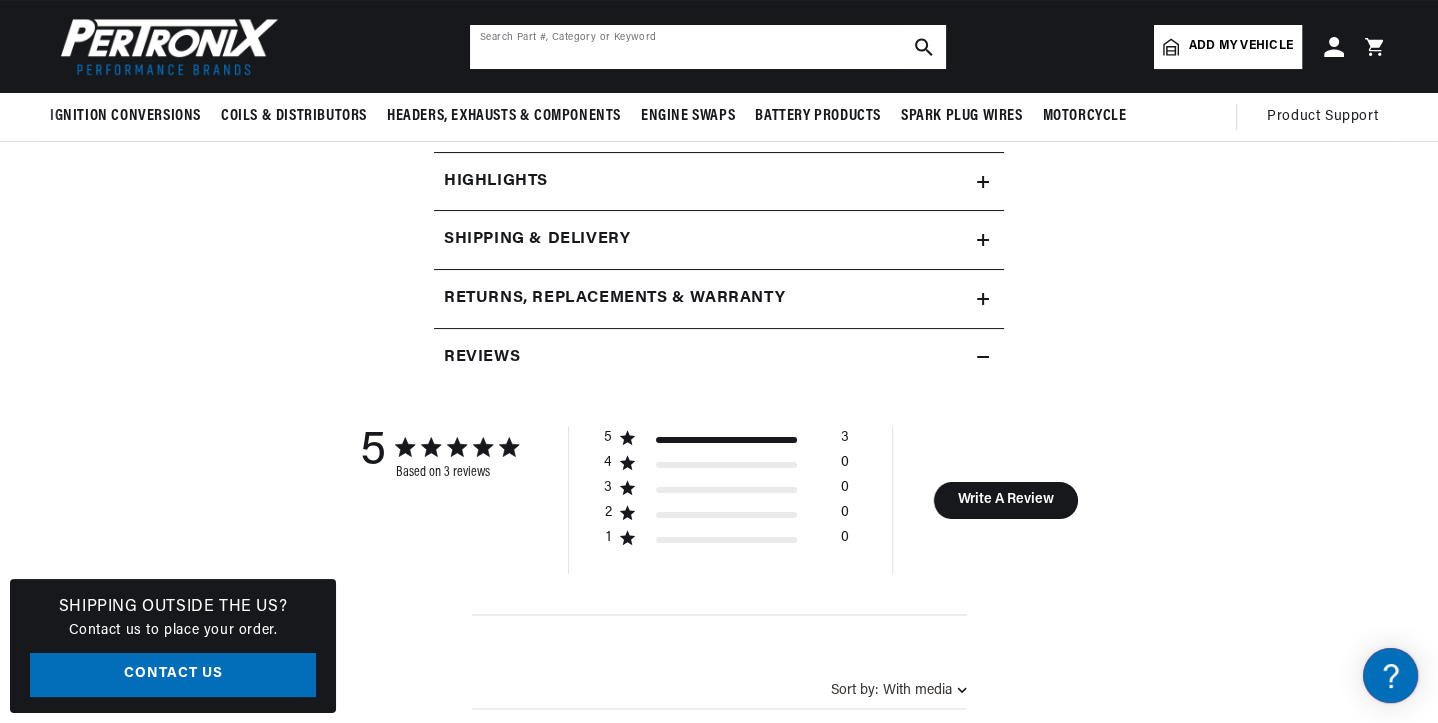 click at bounding box center (708, 47) 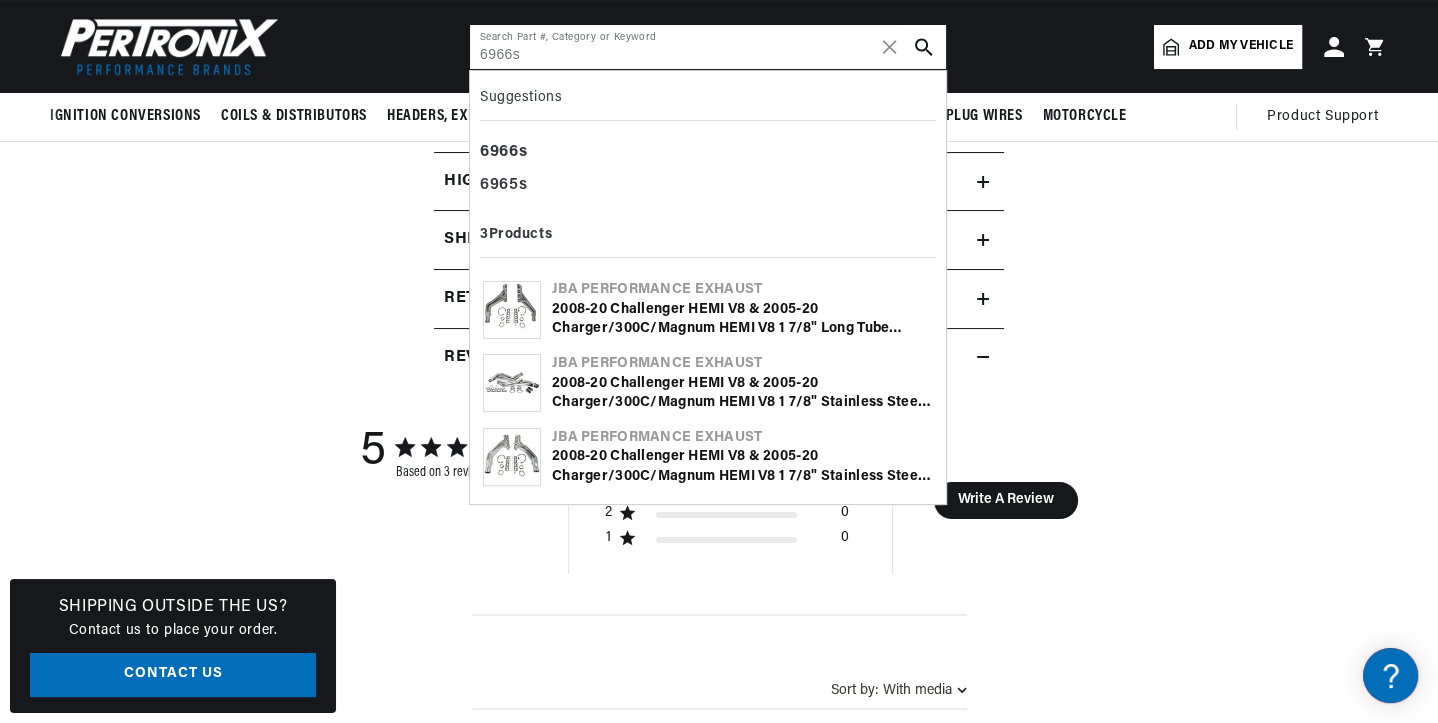 type on "6966s" 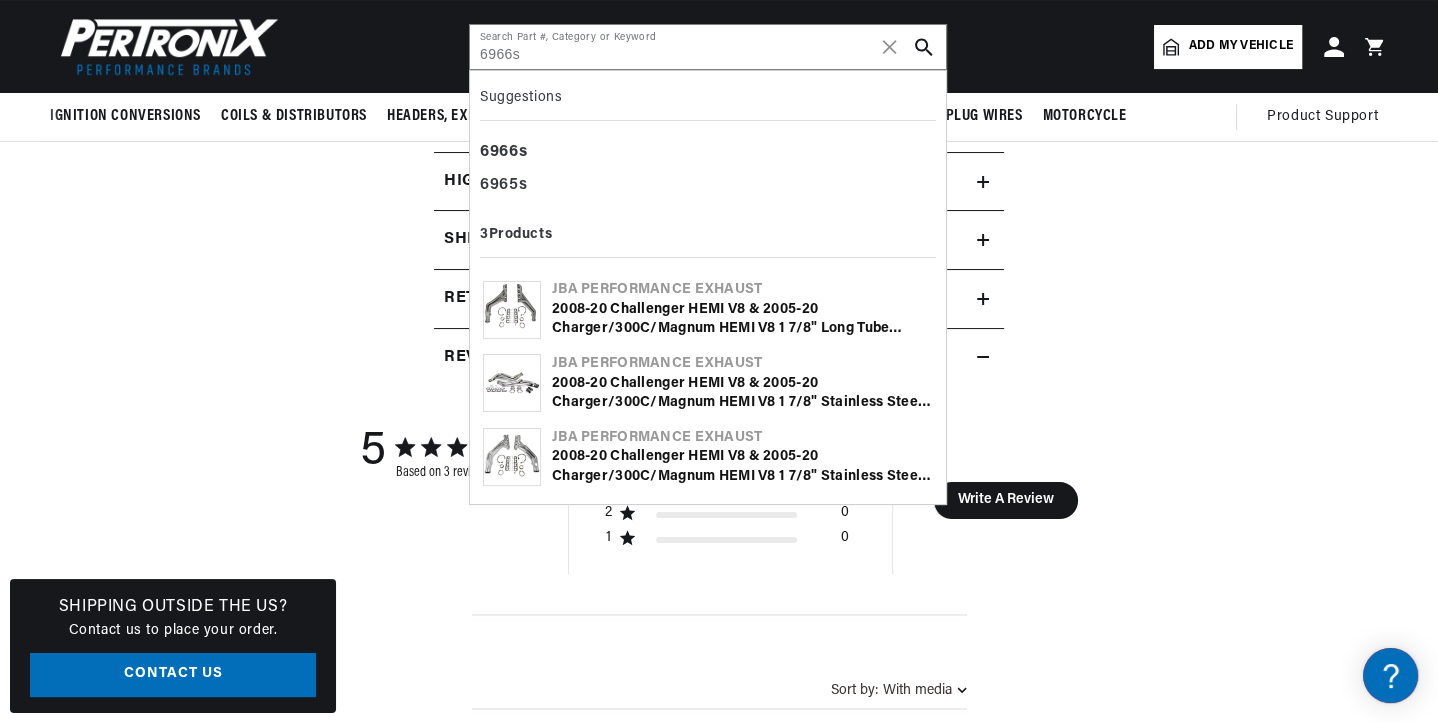click on "2008-20 Challenger HEMI V8 & 2005-20 Charger/300C/Magnum HEMI V8 1 7/8" Long Tube Header with Titanium Ceramic Coating" at bounding box center (742, 319) 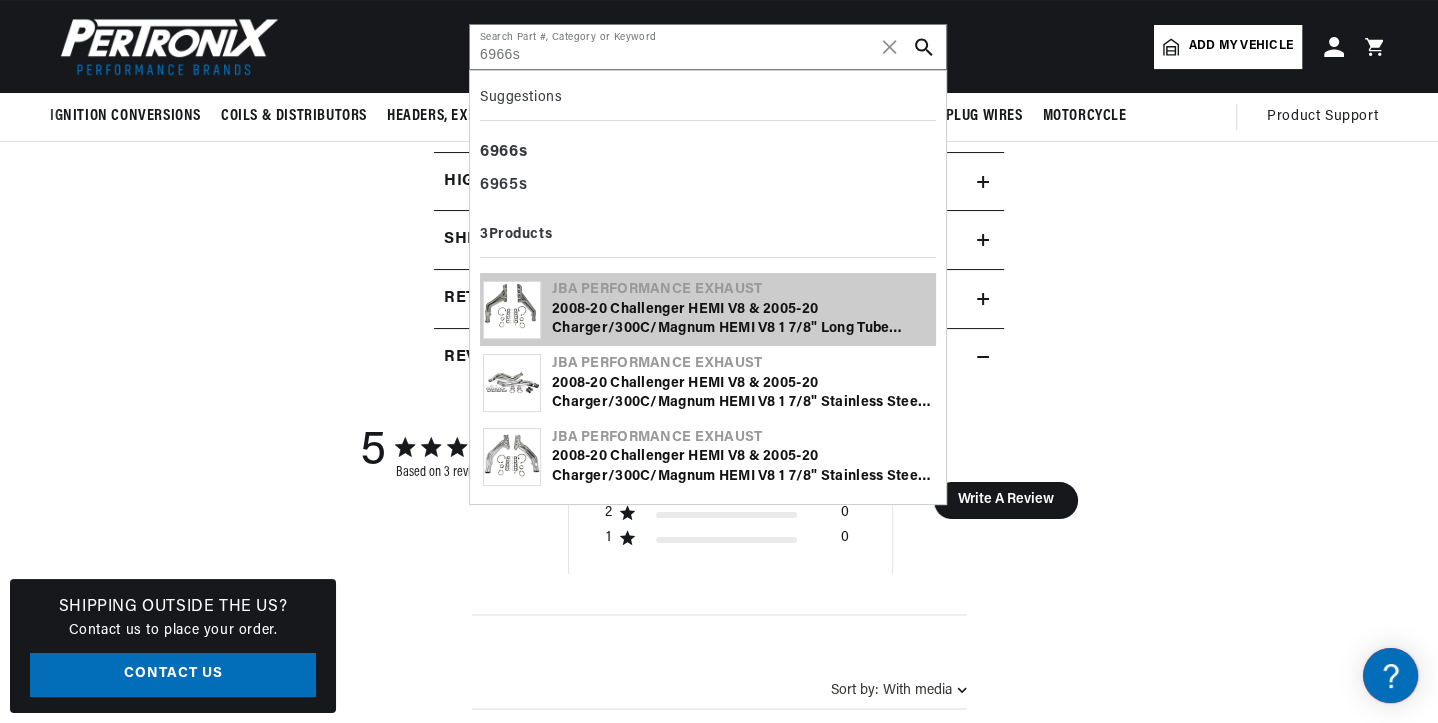 scroll, scrollTop: 0, scrollLeft: 0, axis: both 